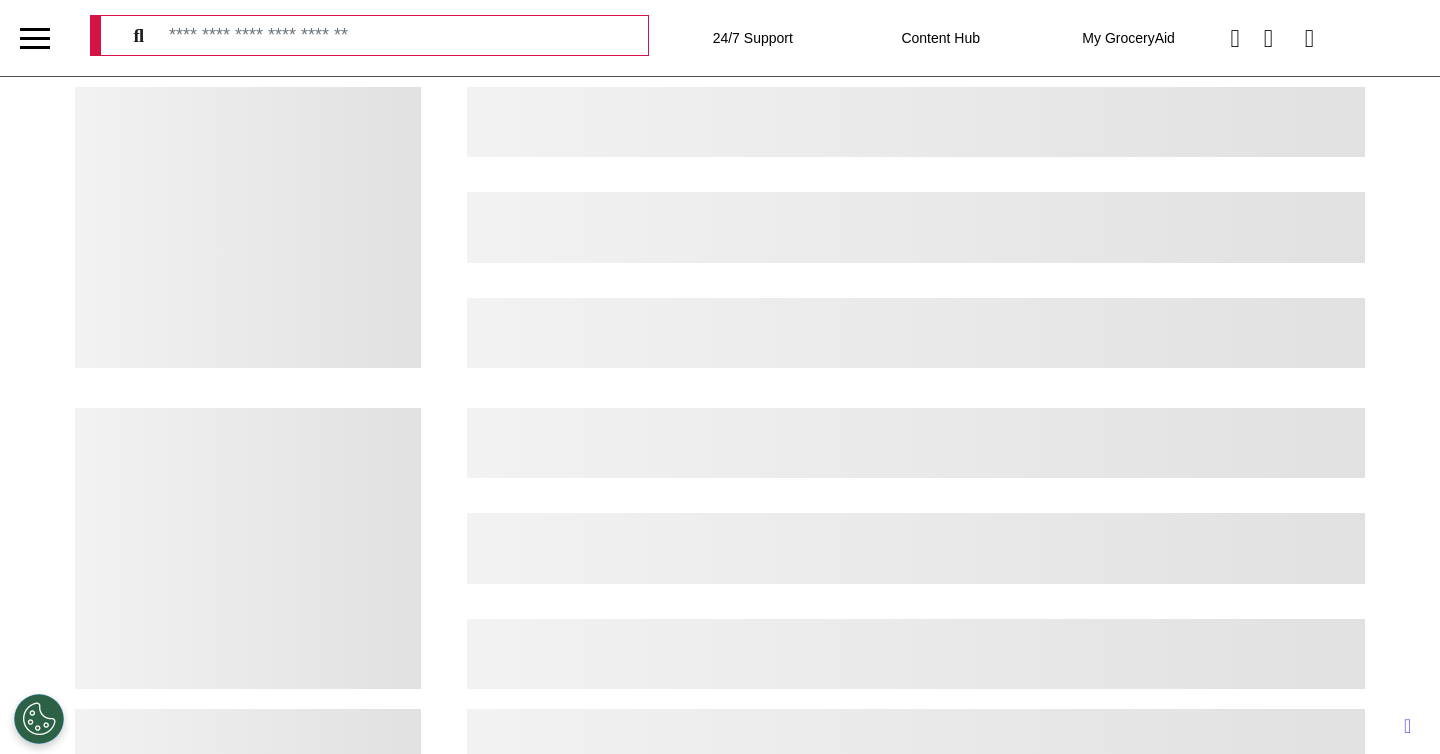 scroll, scrollTop: 0, scrollLeft: 0, axis: both 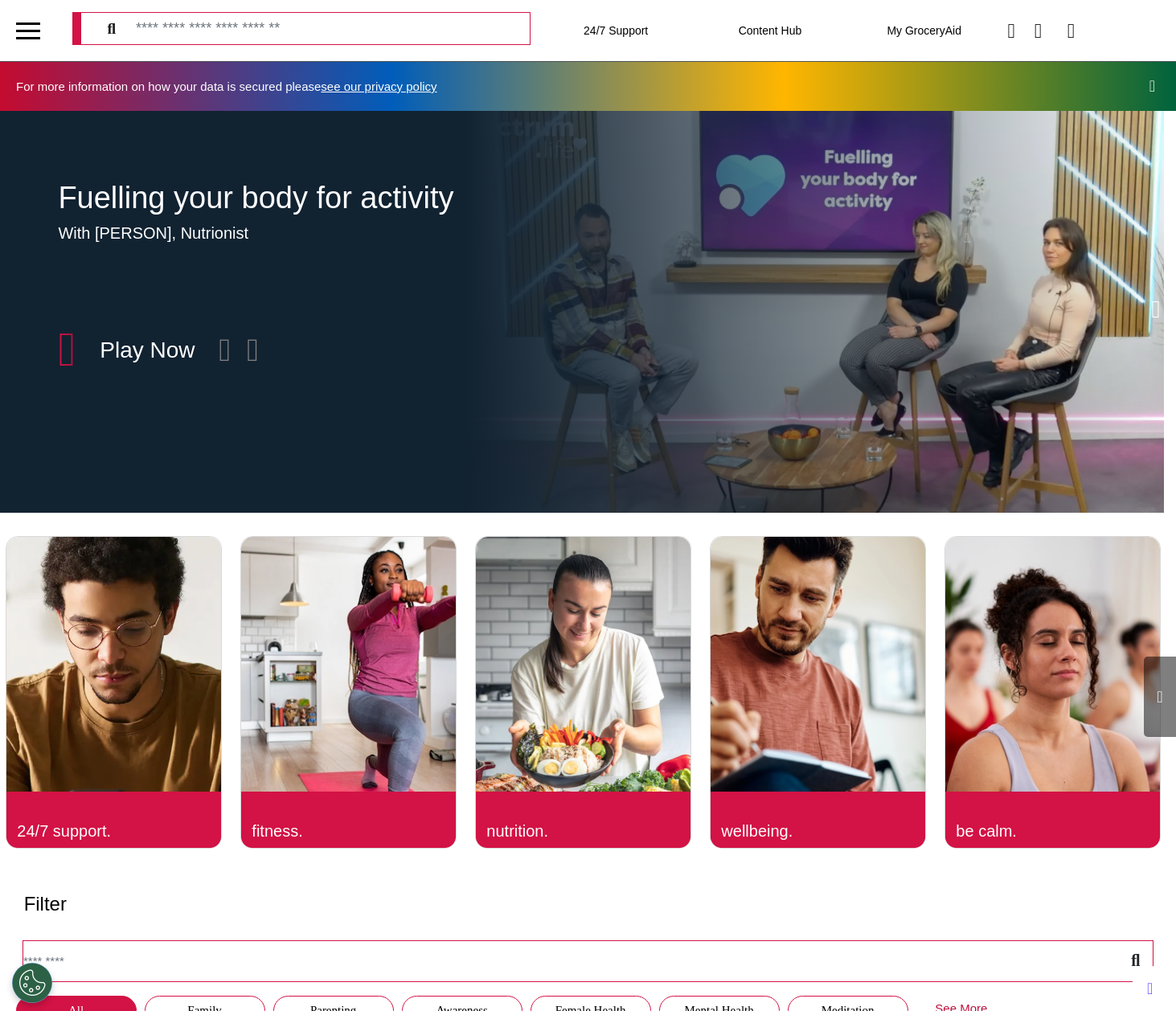 click at bounding box center (28, 38) 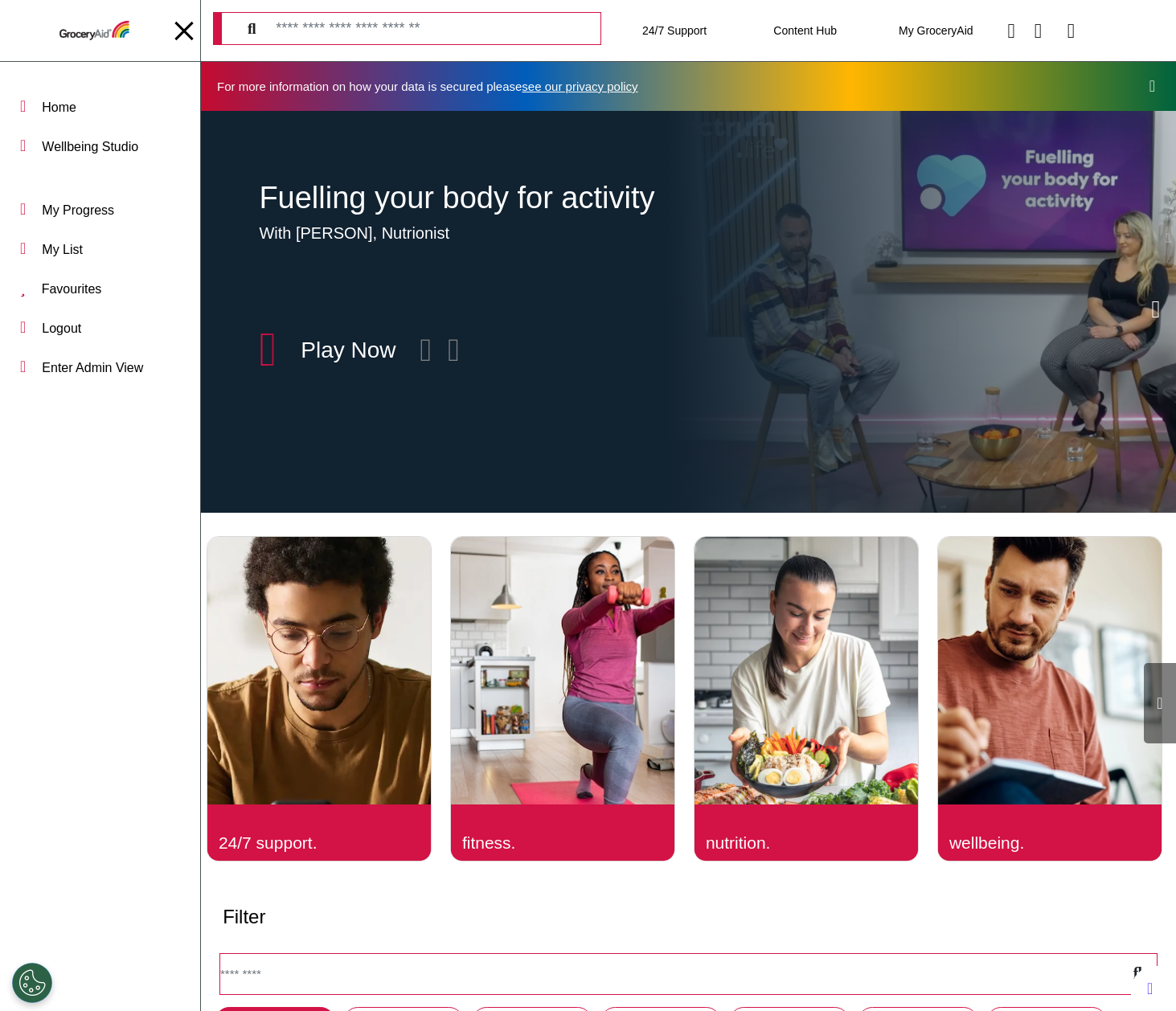 scroll, scrollTop: 0, scrollLeft: 608, axis: horizontal 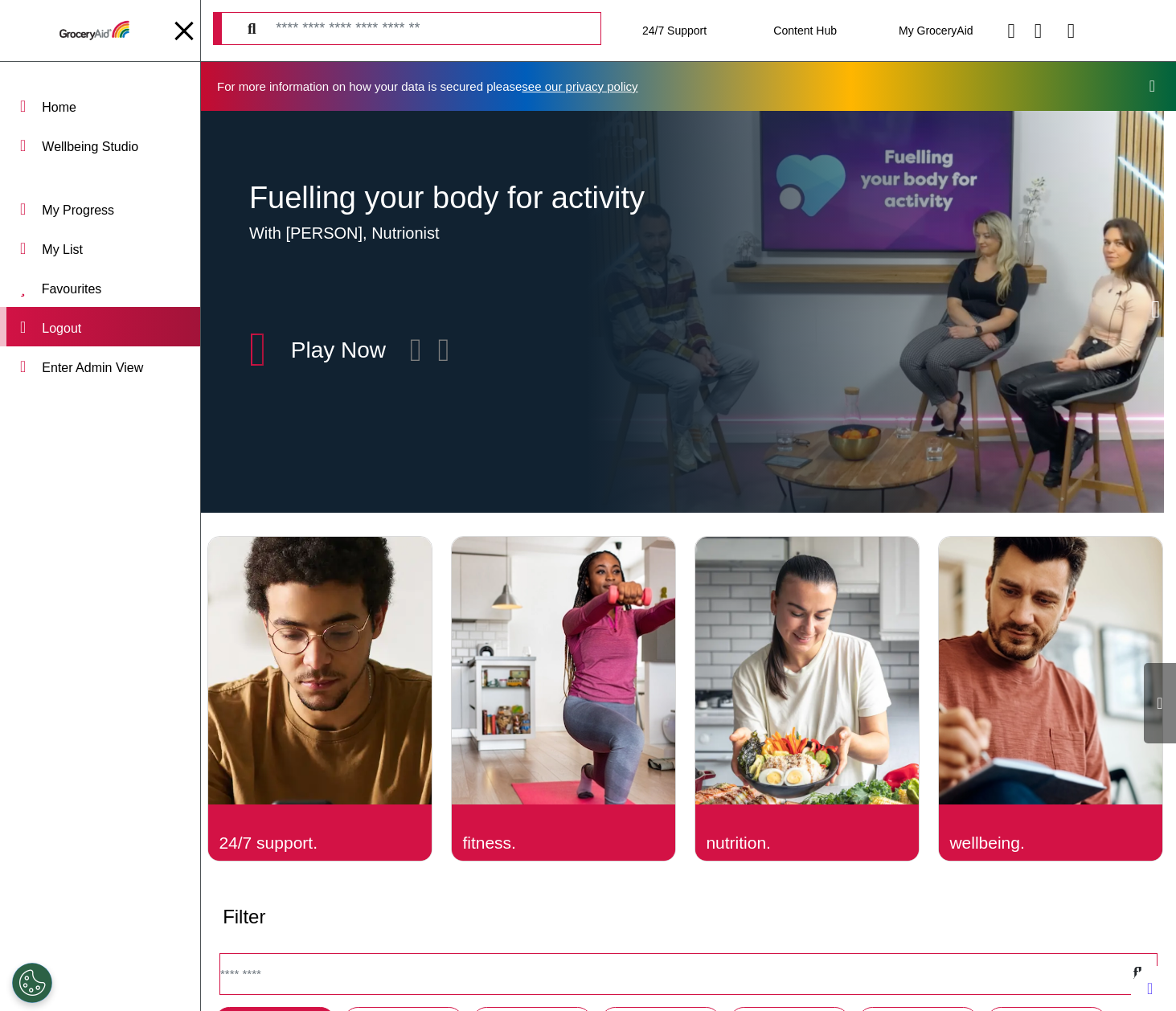 click on "Logout" at bounding box center [100, 208] 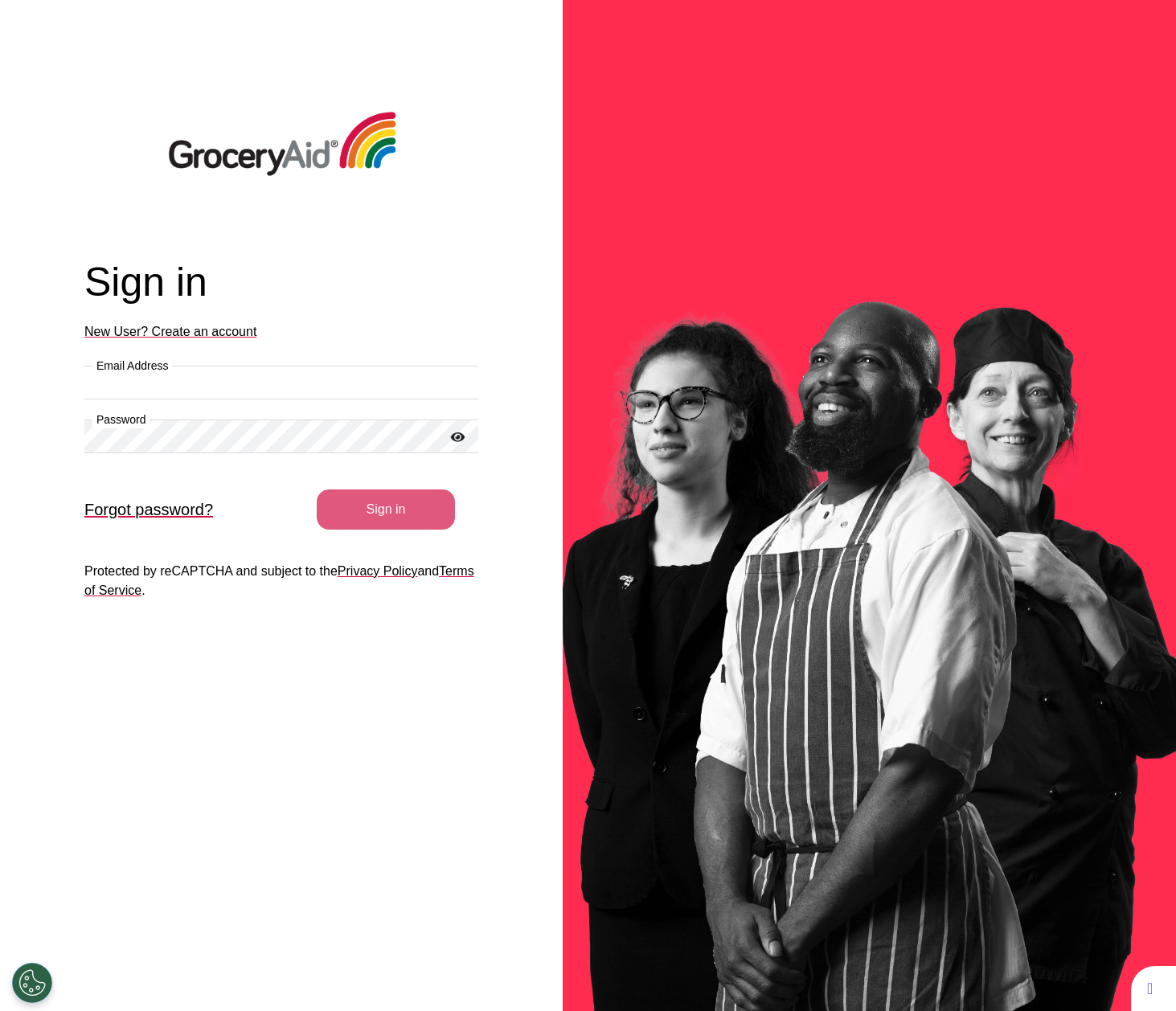 type on "**********" 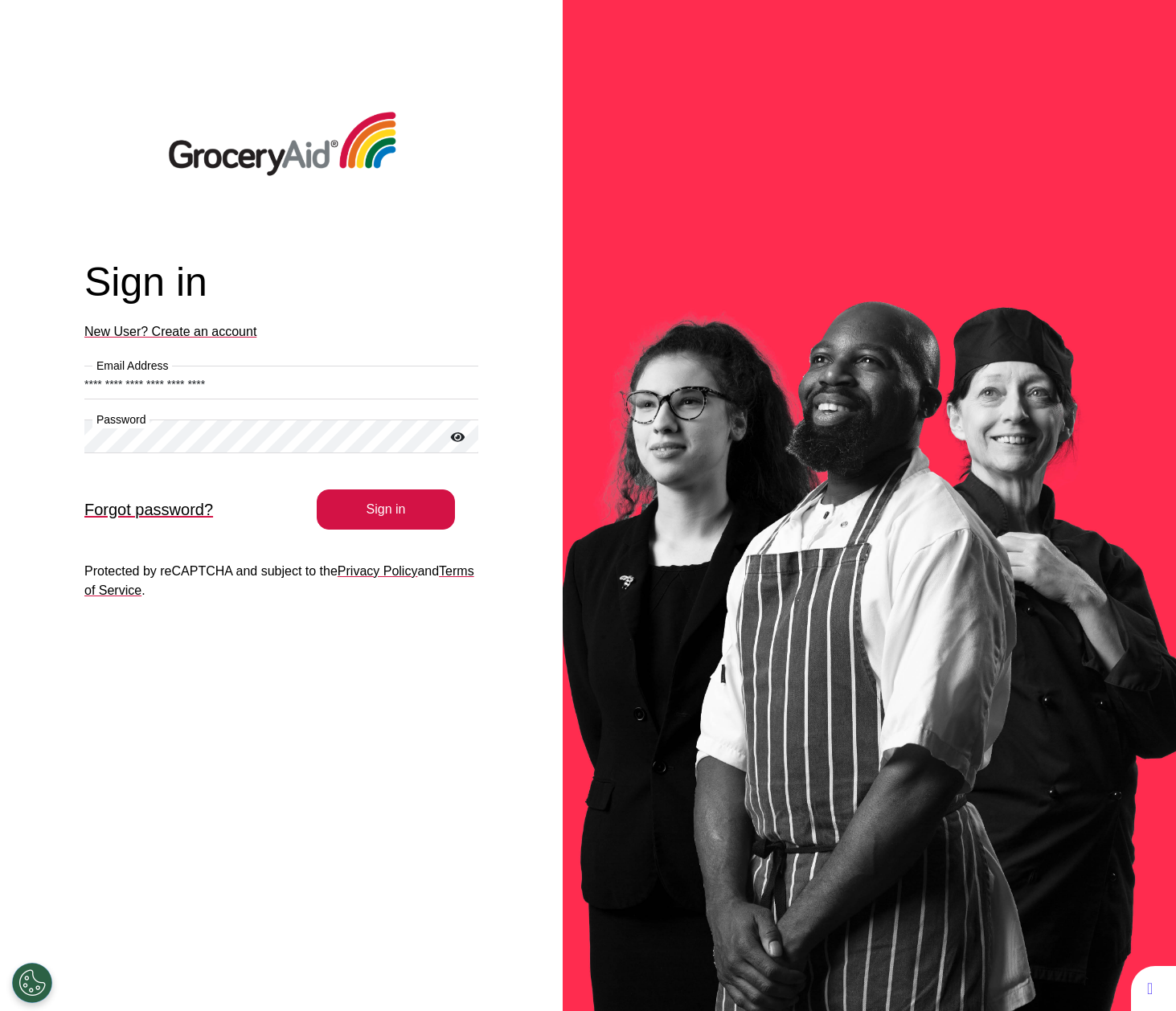 click on "**********" at bounding box center [281, 383] 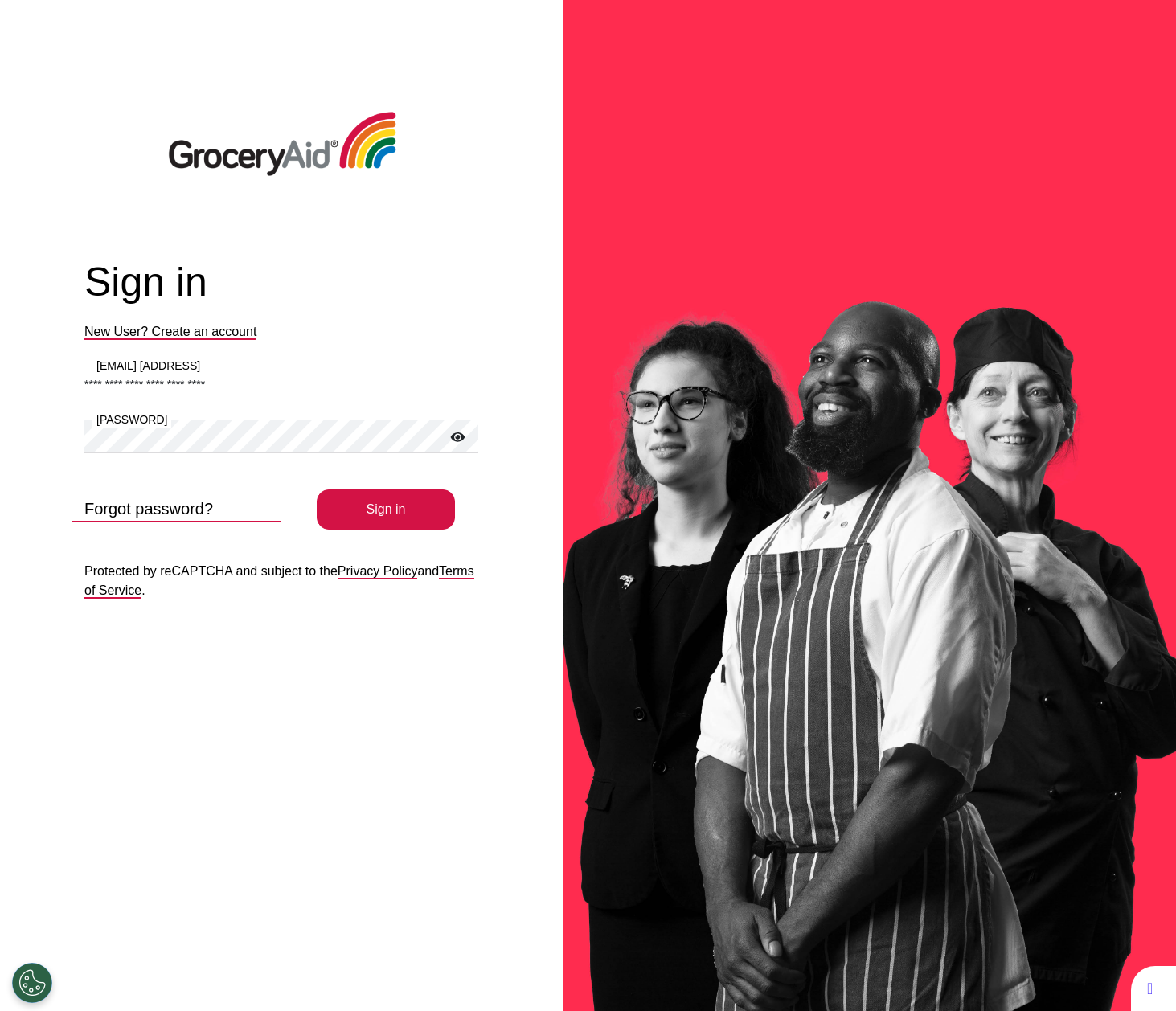 scroll, scrollTop: 0, scrollLeft: 0, axis: both 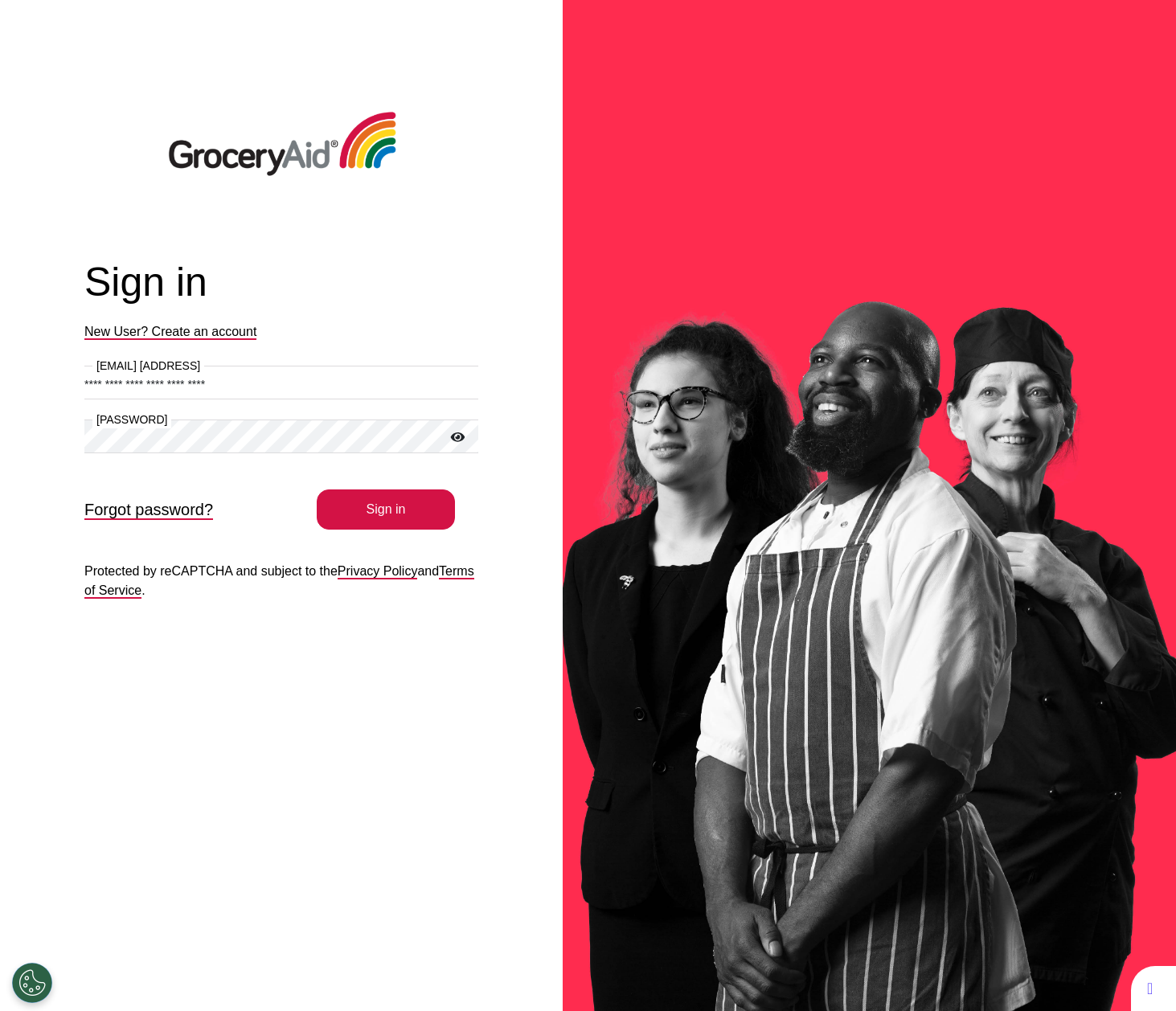 click on "New User? Create an account" at bounding box center [170, 332] 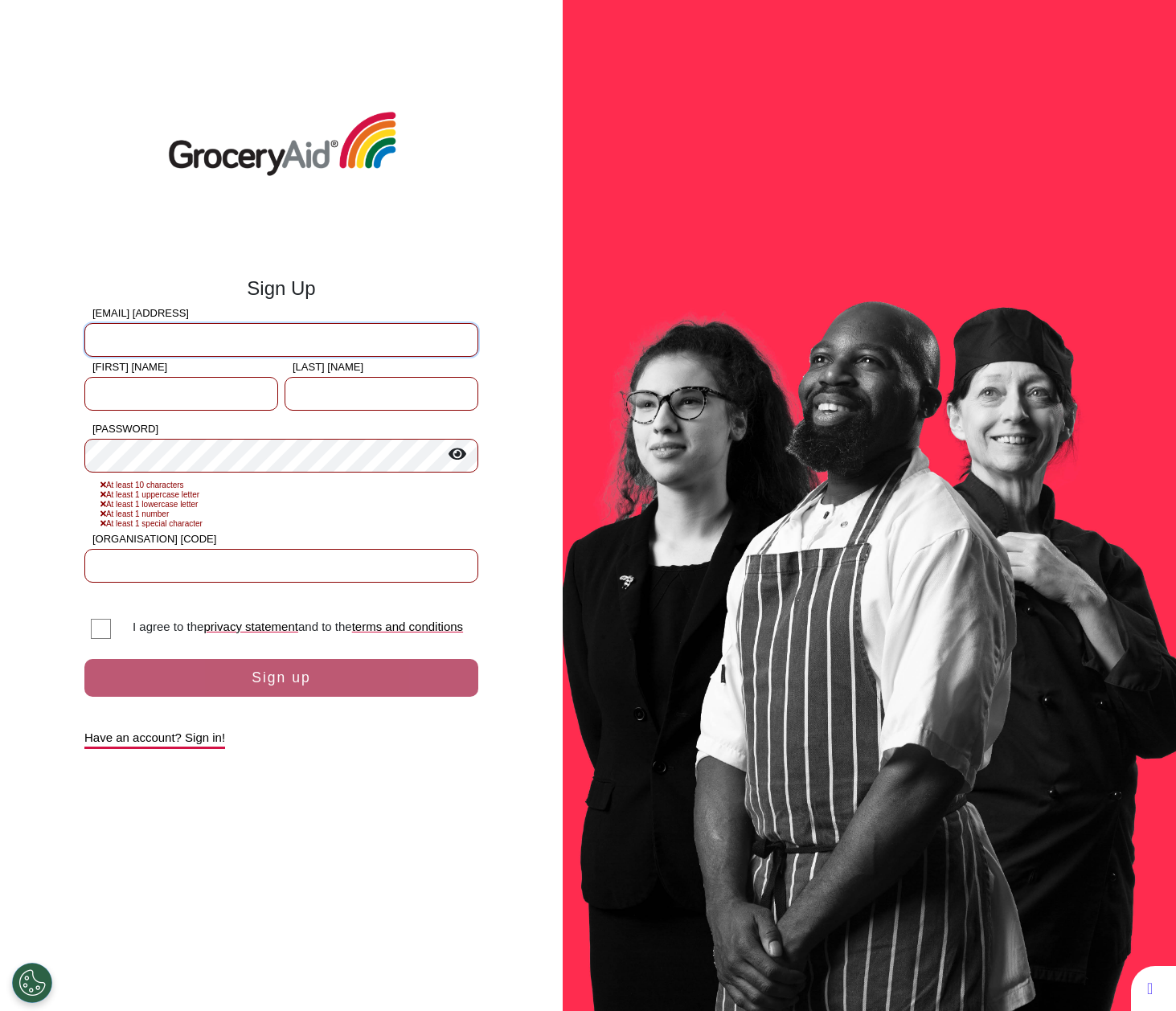 type on "**********" 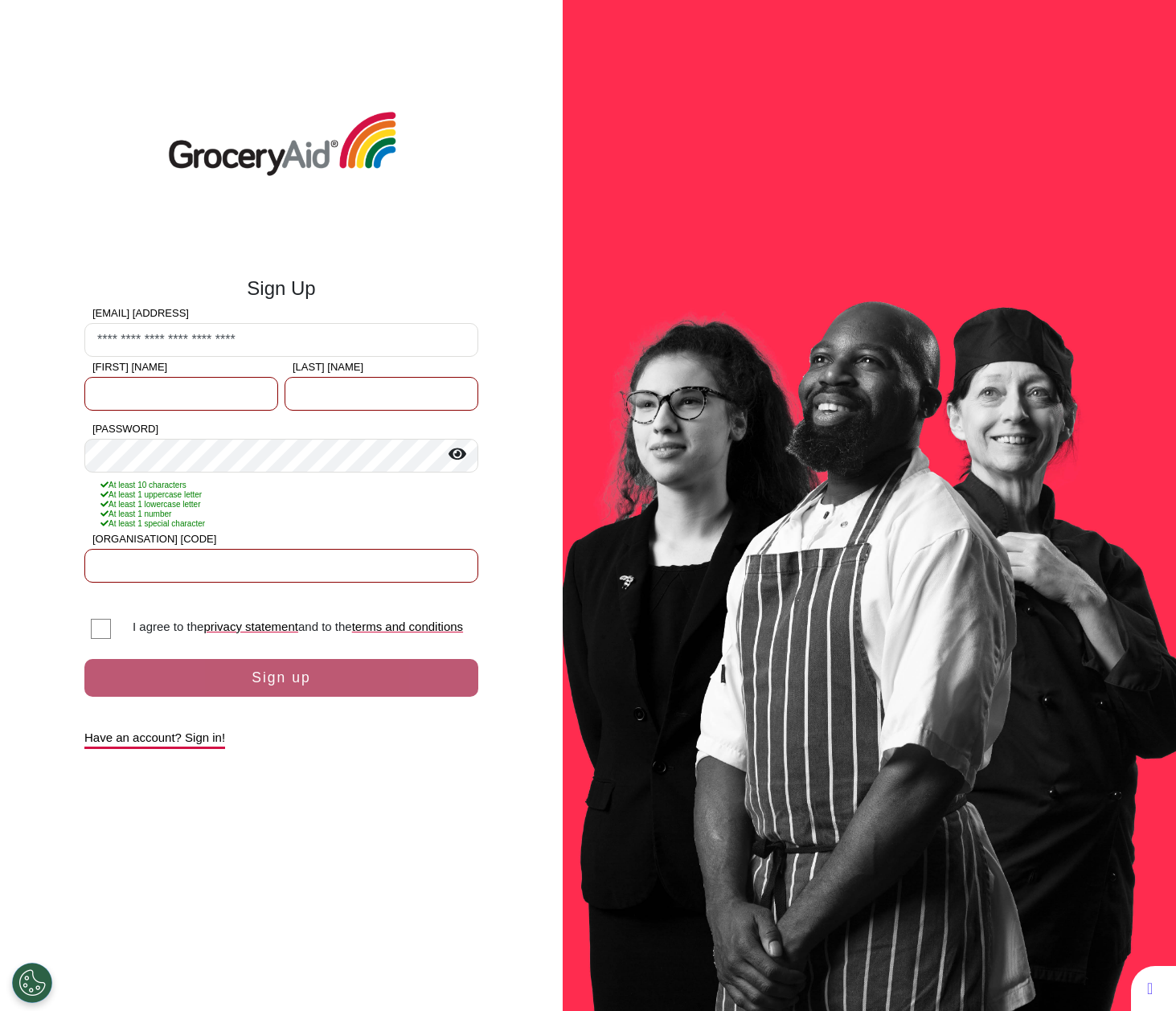 click on "**********" at bounding box center (281, 618) 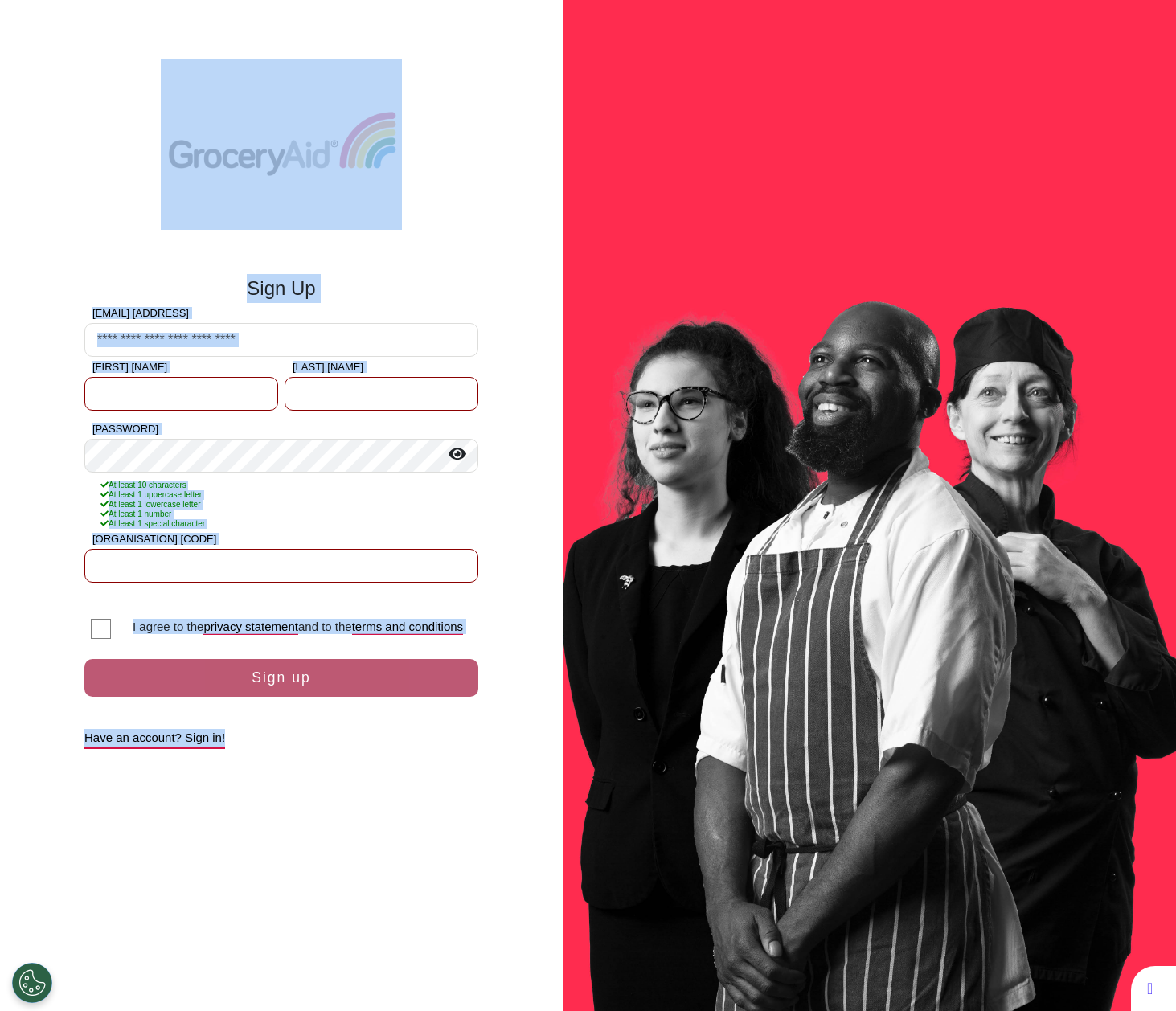 drag, startPoint x: 101, startPoint y: 2, endPoint x: 354, endPoint y: 997, distance: 1026.6616 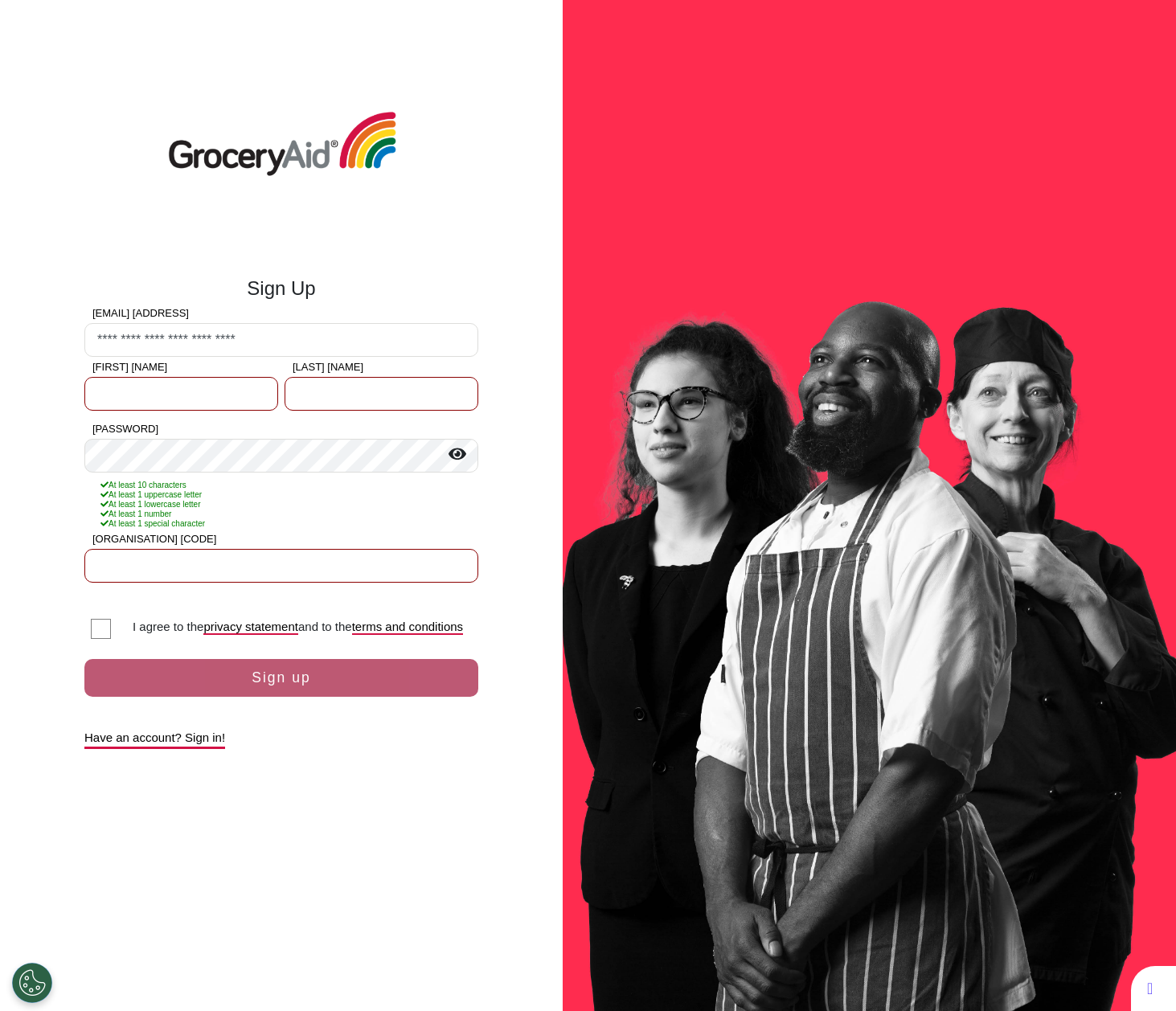 click on "Have an account? Sign in!" at bounding box center (154, 739) 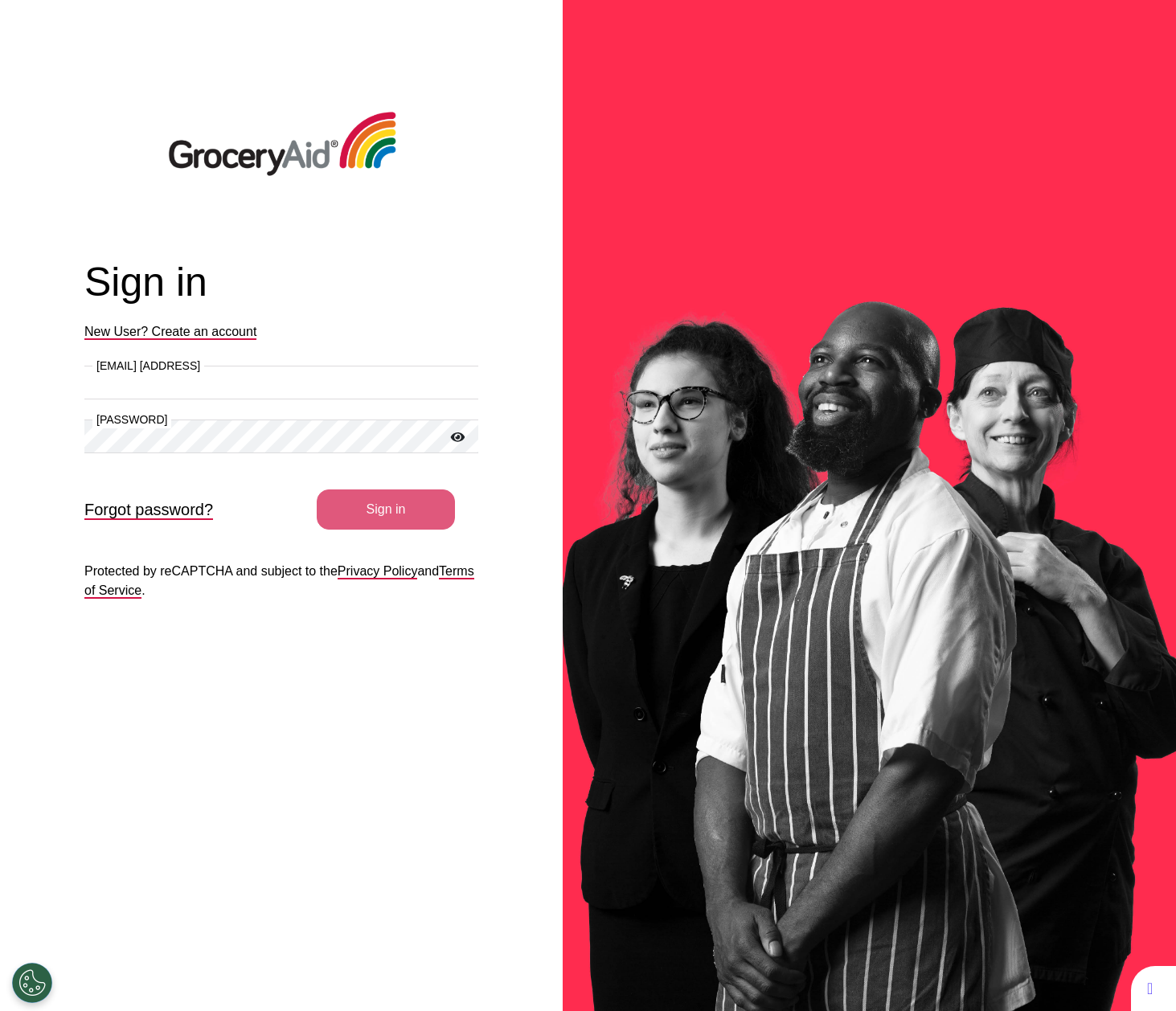 type on "**********" 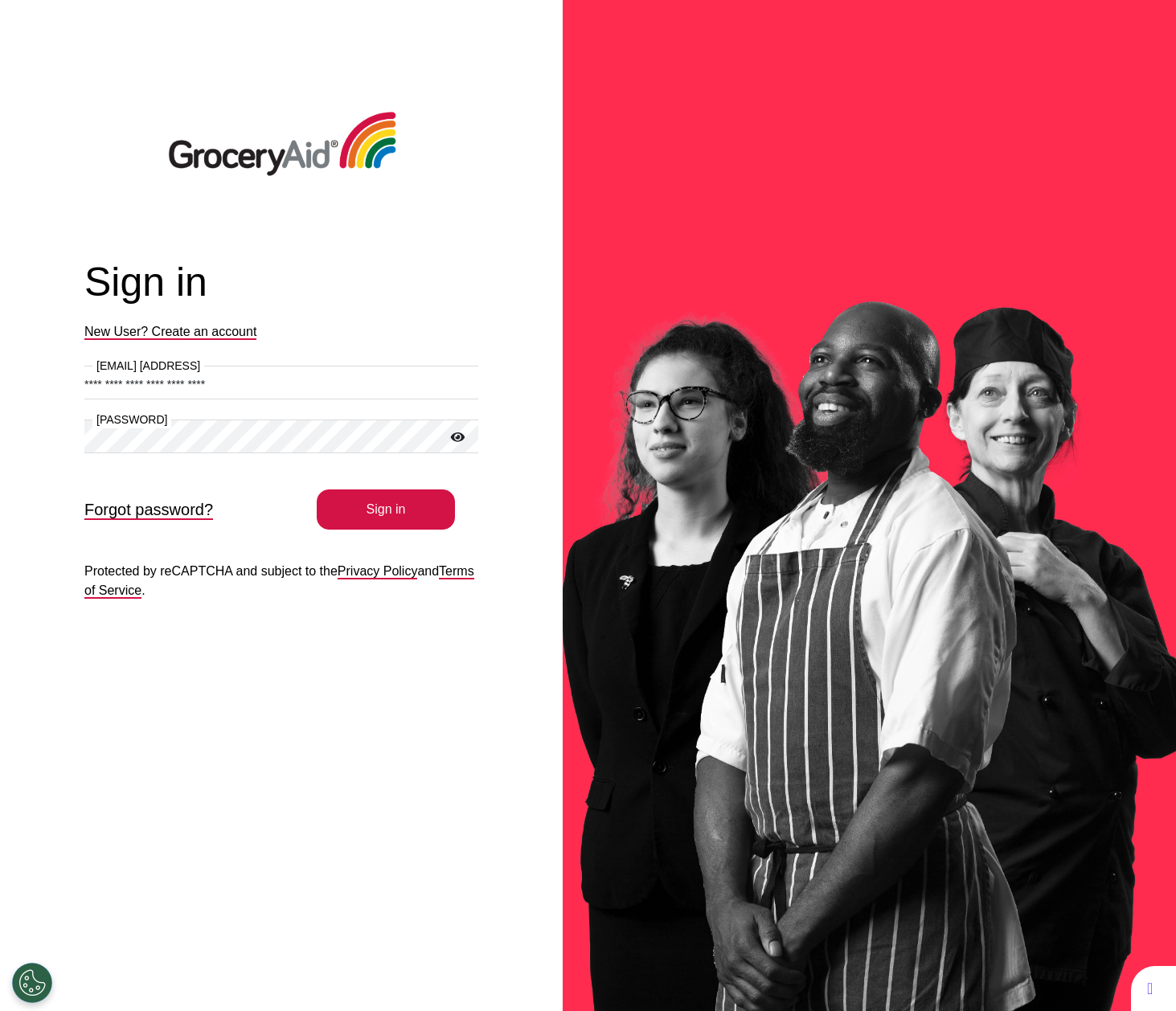 click at bounding box center [281, 144] 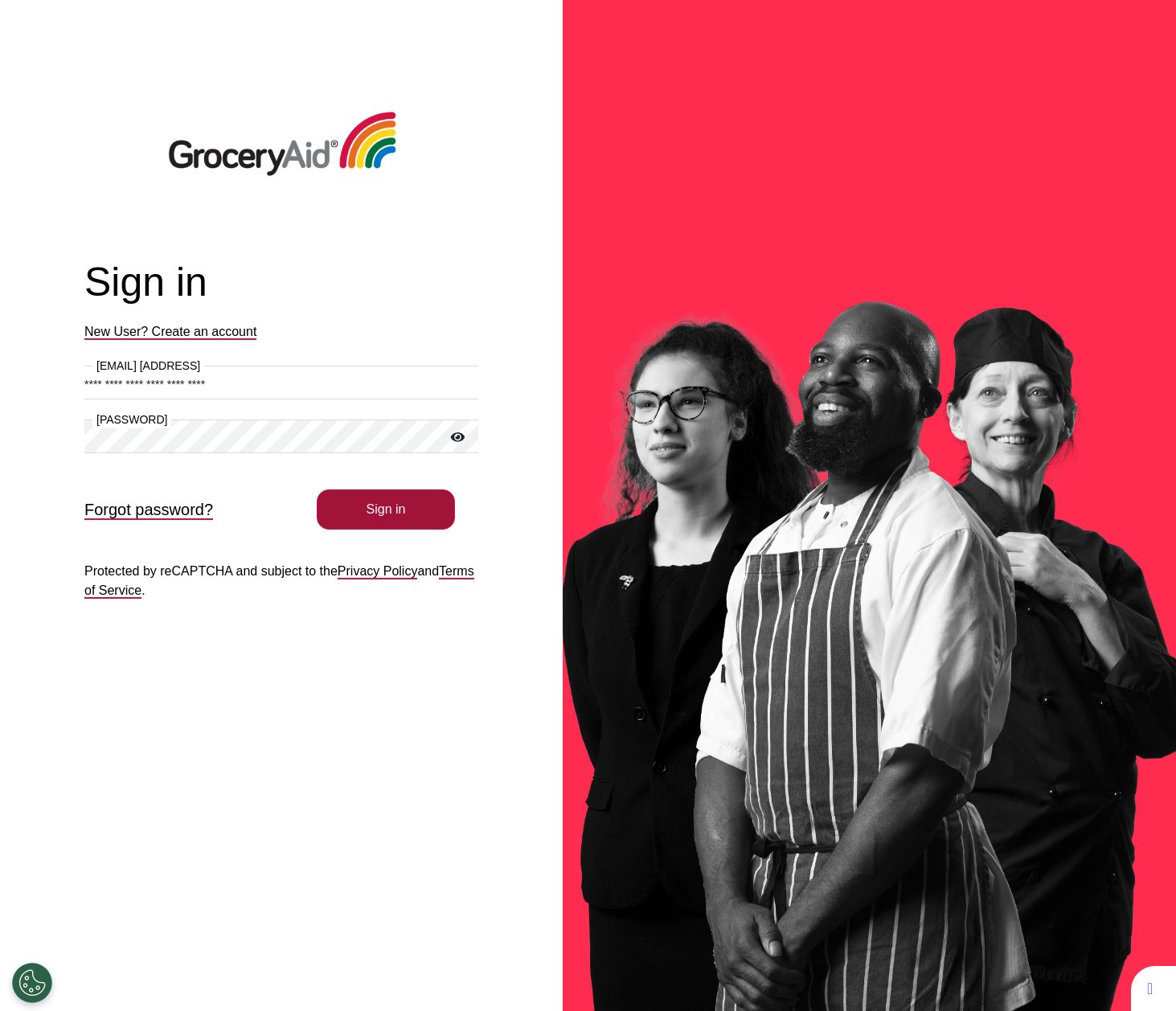 click on "Sign in" at bounding box center [386, 510] 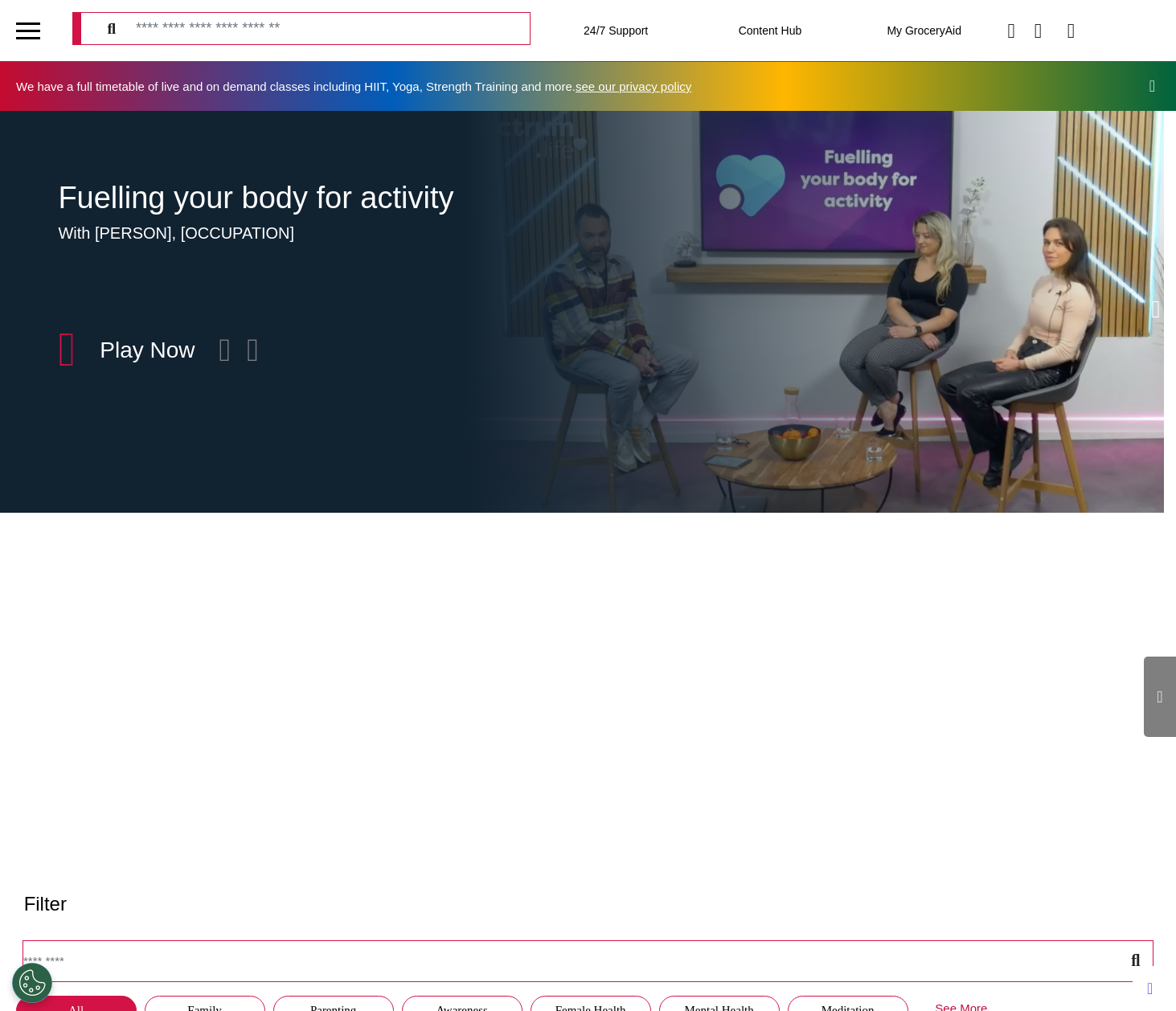 scroll, scrollTop: 0, scrollLeft: 587, axis: horizontal 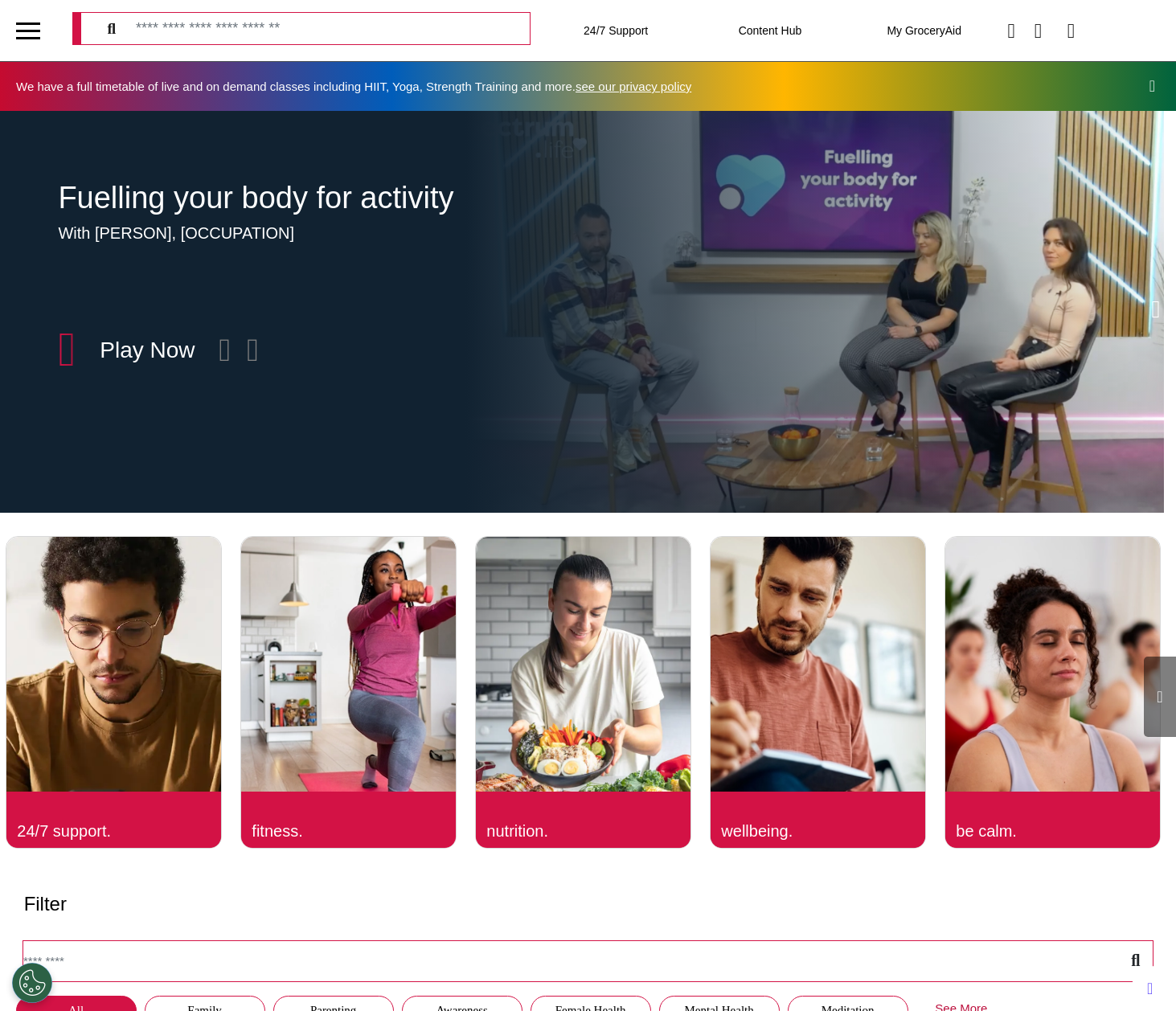 click at bounding box center [1152, 86] 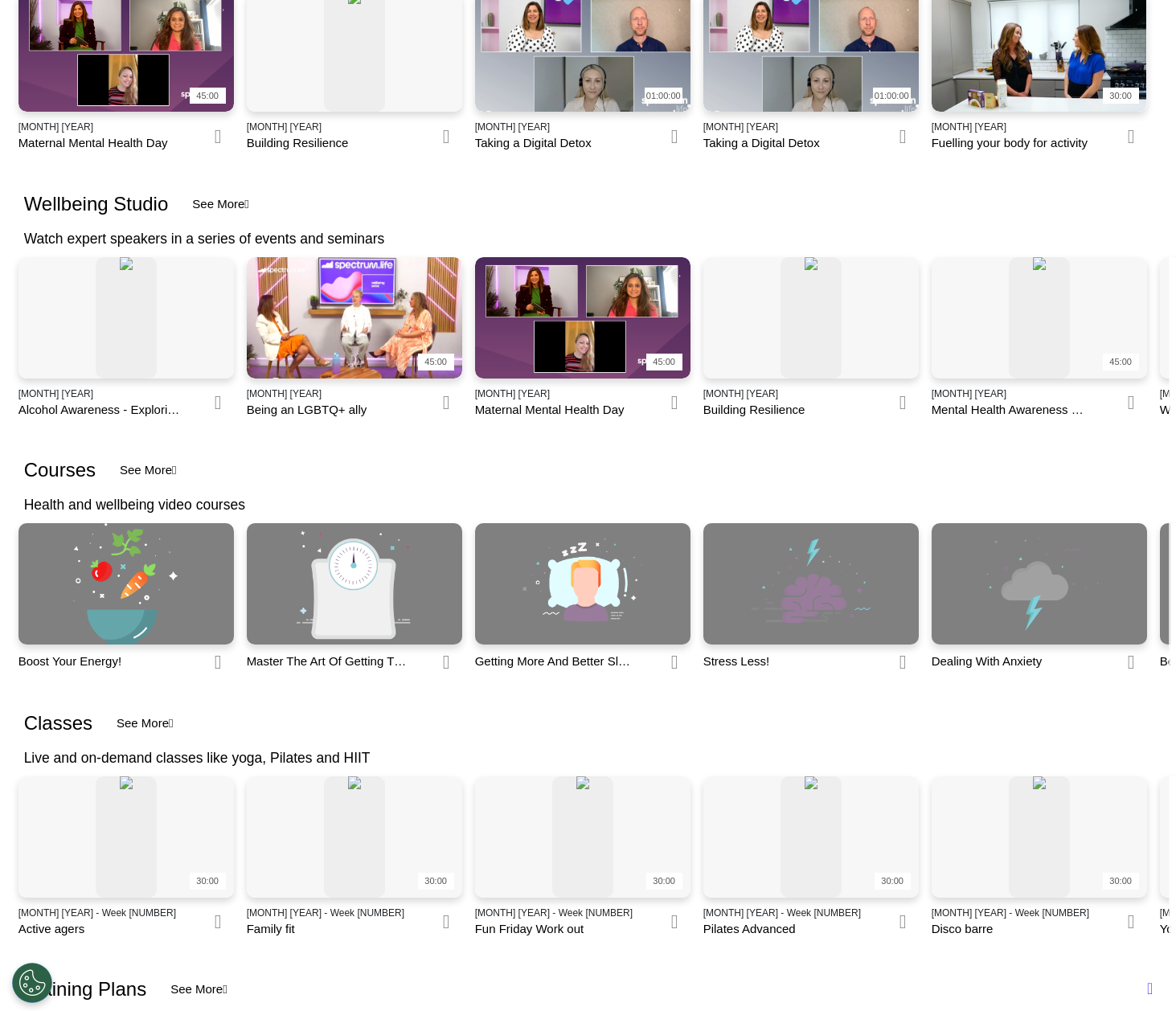 scroll, scrollTop: 833, scrollLeft: 0, axis: vertical 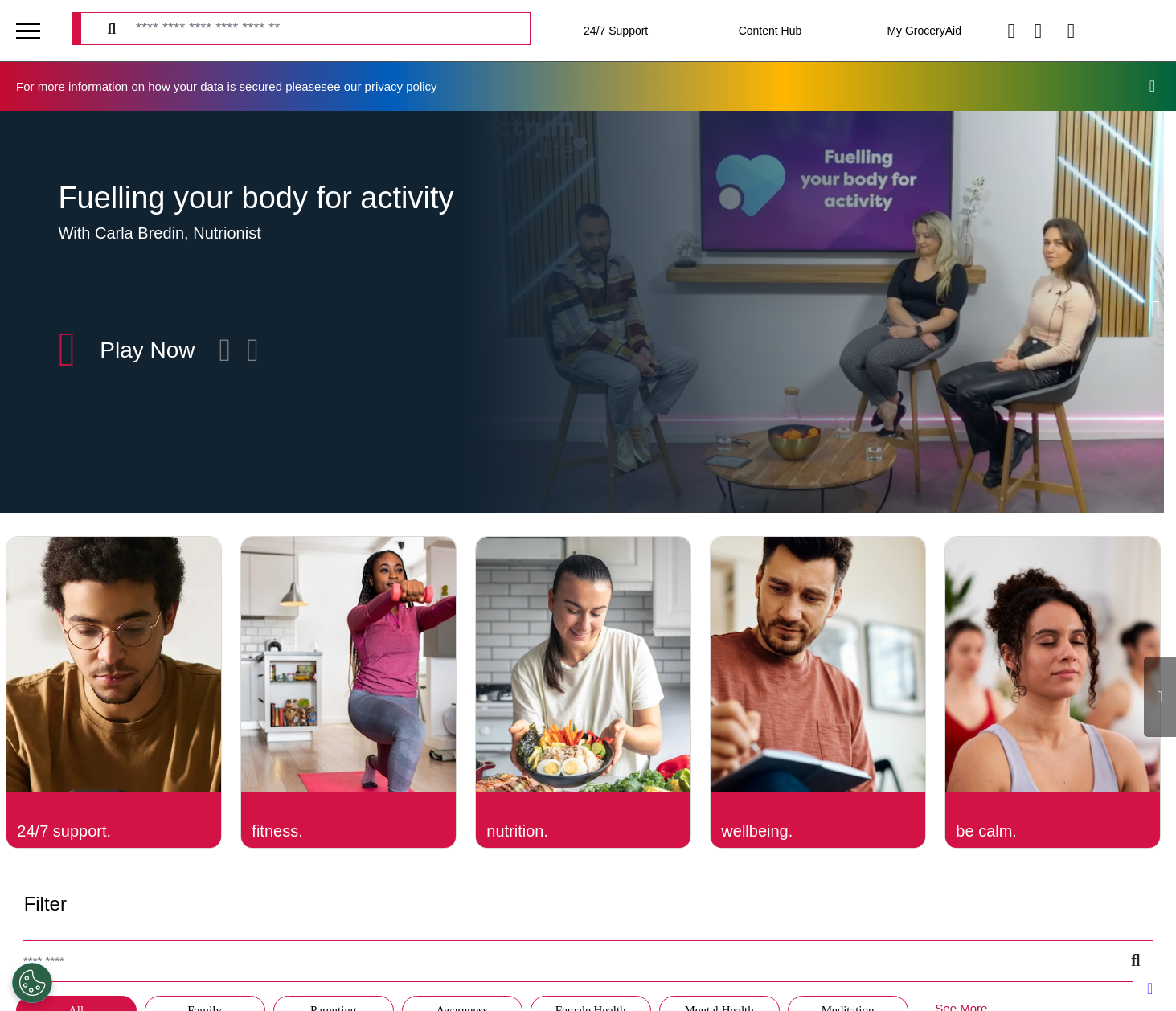 click at bounding box center (28, 31) 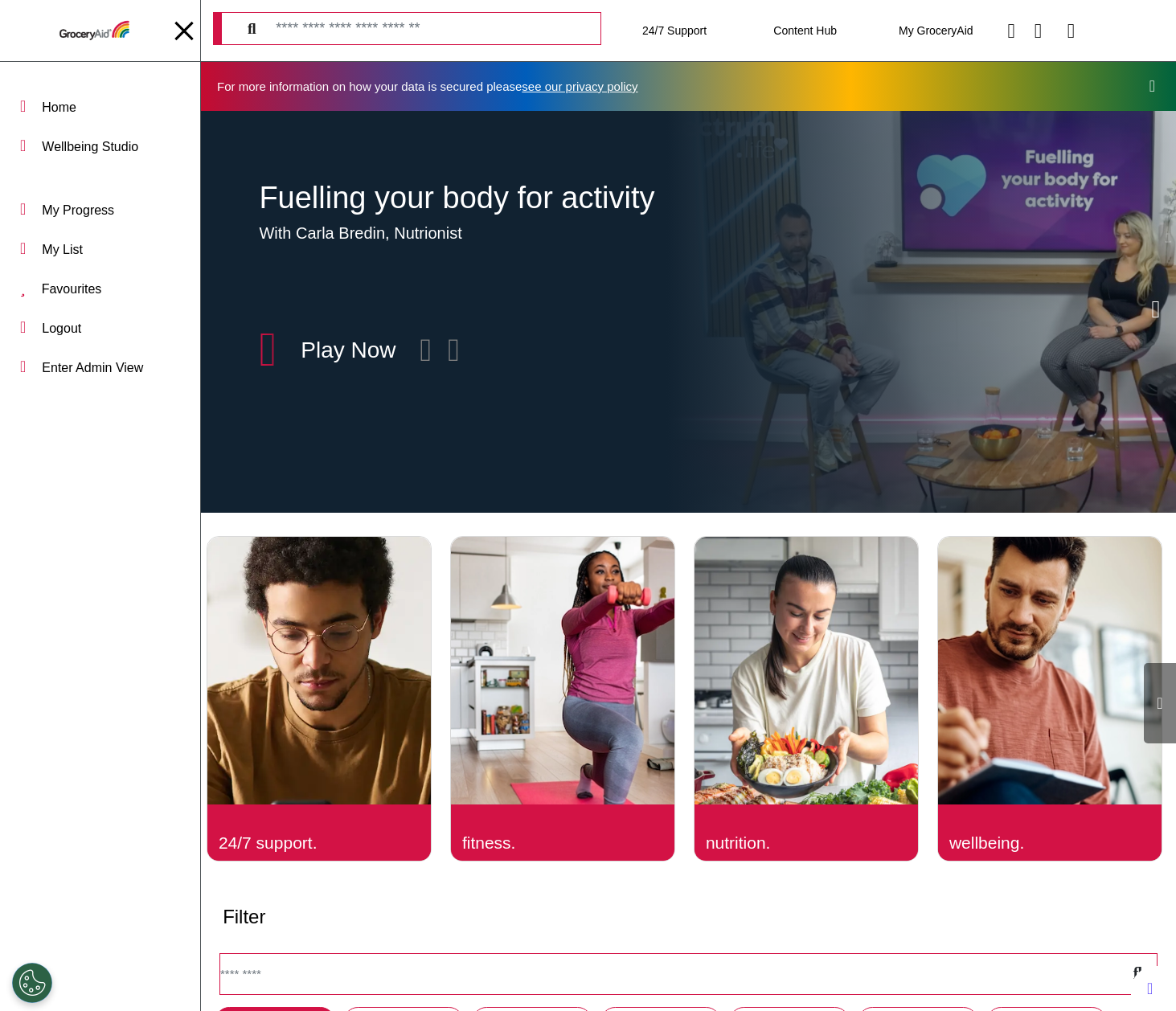 scroll, scrollTop: 0, scrollLeft: 608, axis: horizontal 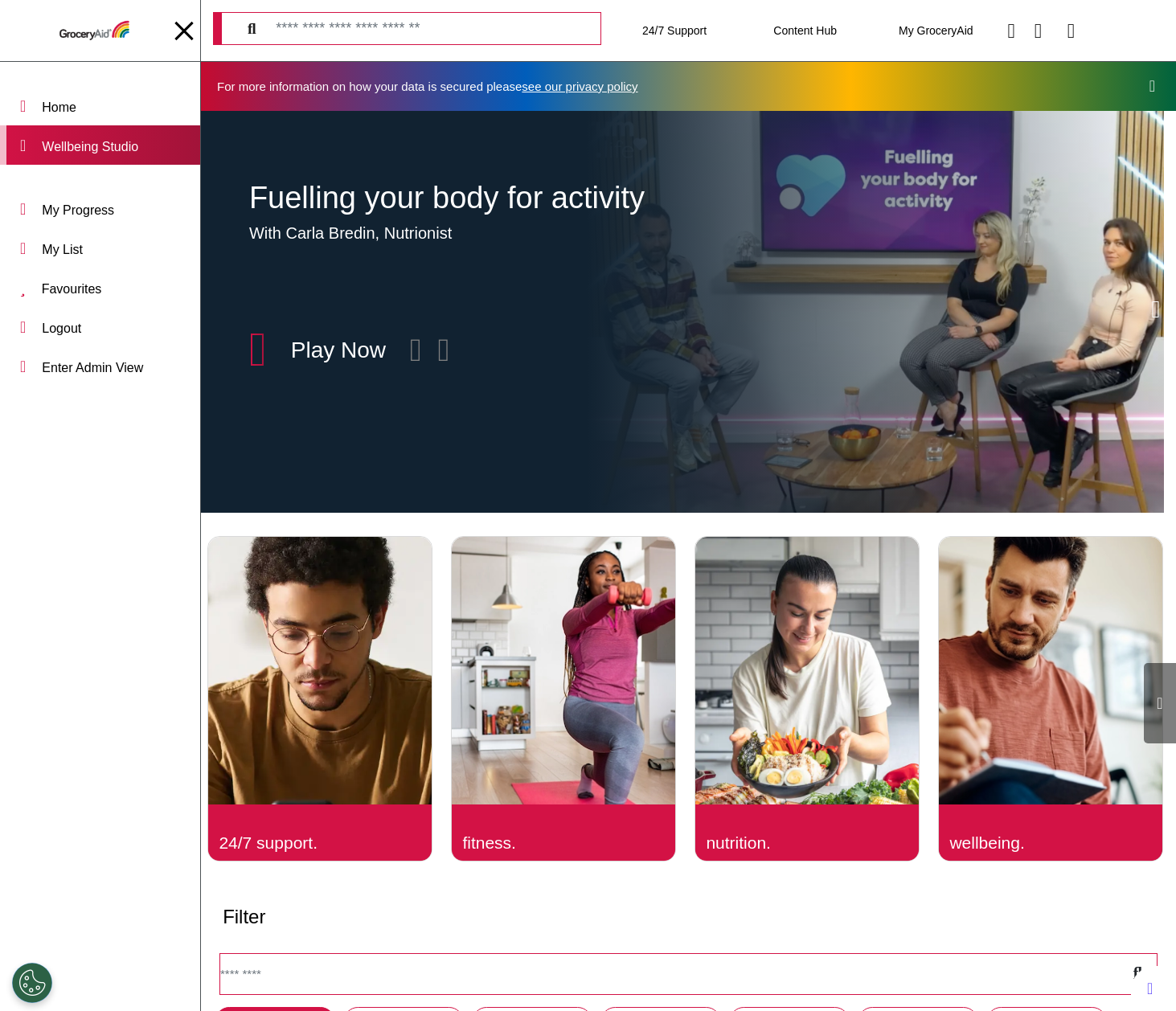 drag, startPoint x: 122, startPoint y: 152, endPoint x: 109, endPoint y: 150, distance: 13.152946 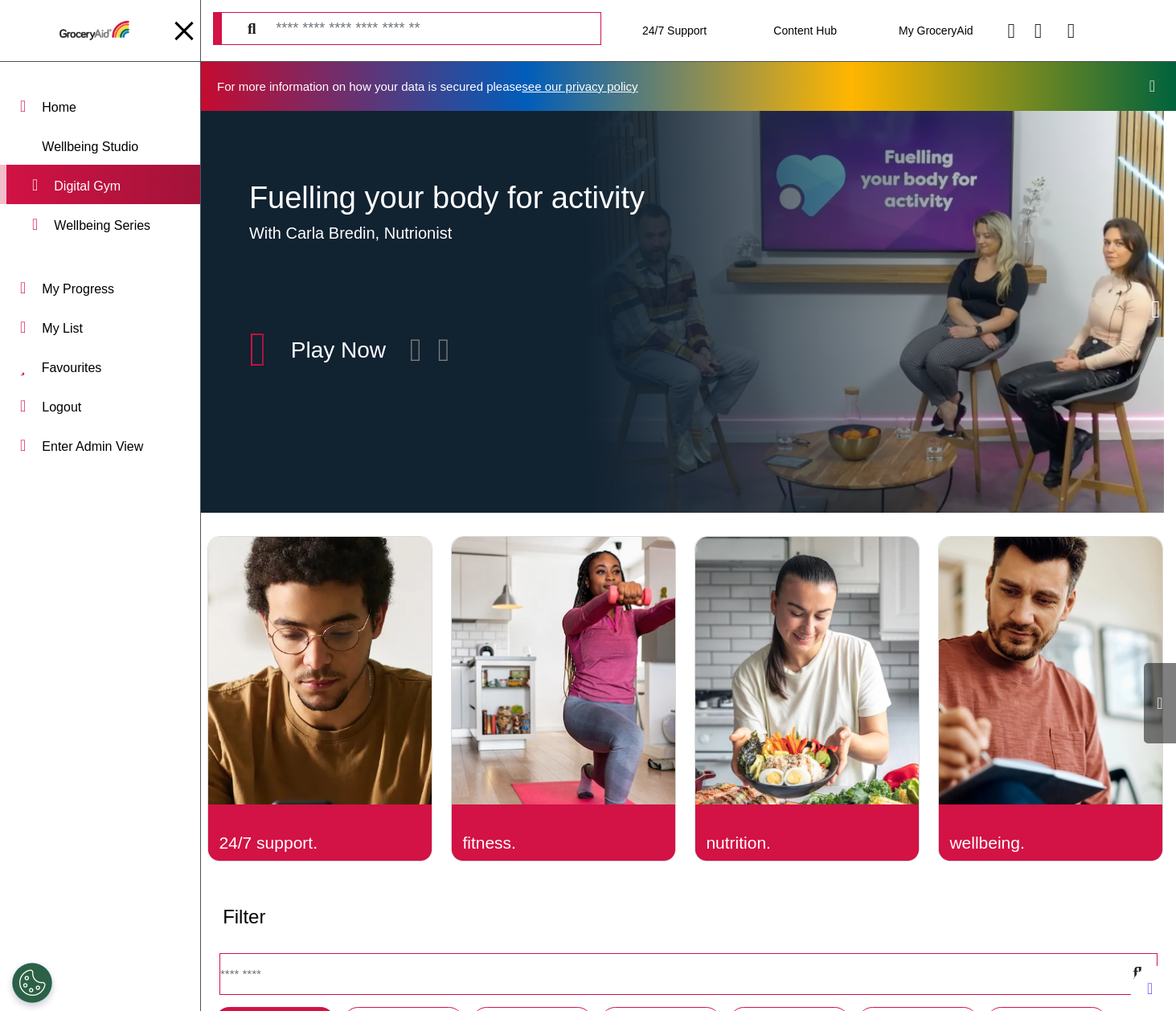 click on "Digital Gym" at bounding box center (100, 184) 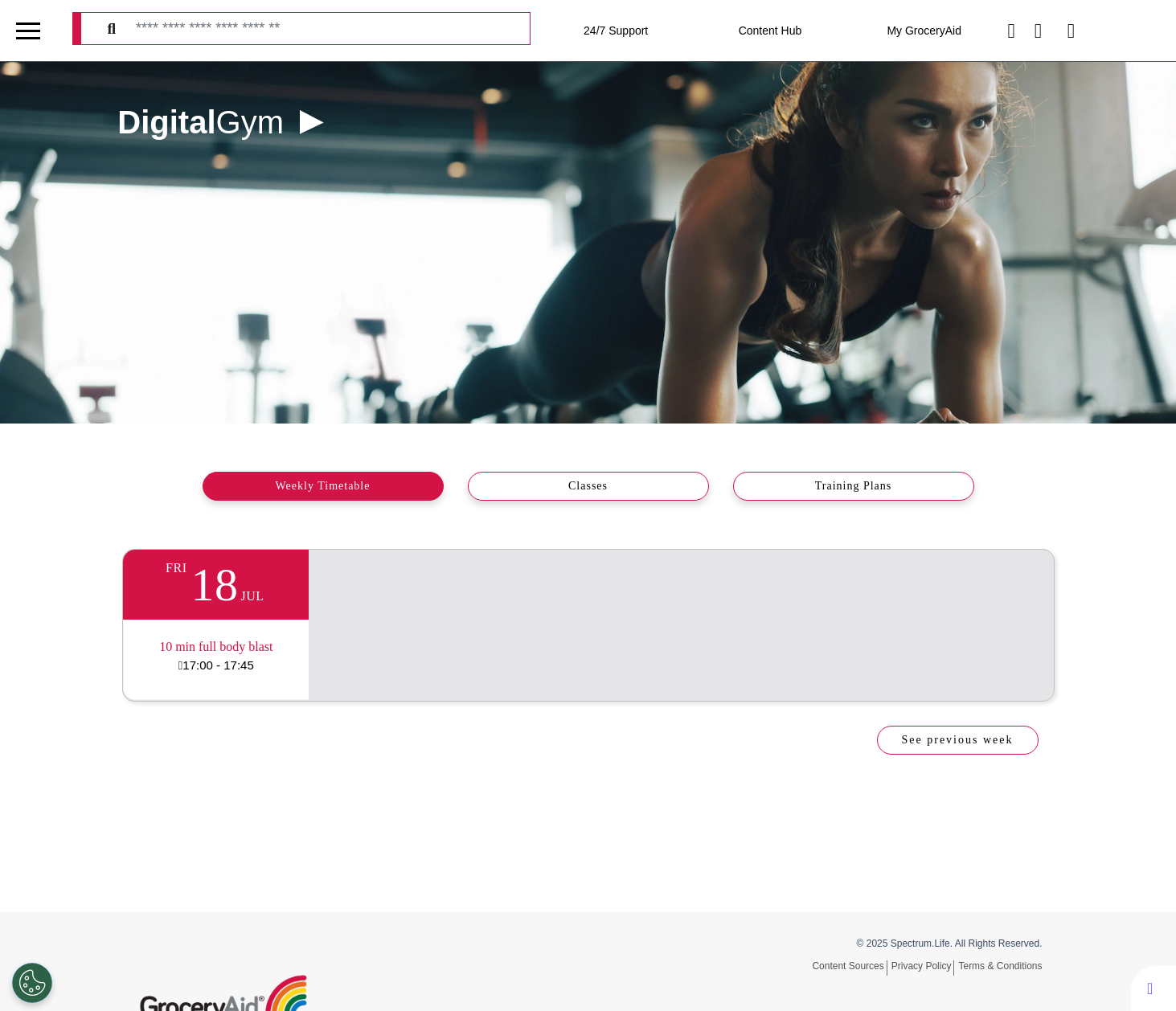 click on "17:00 - 17:45" at bounding box center (215, 665) 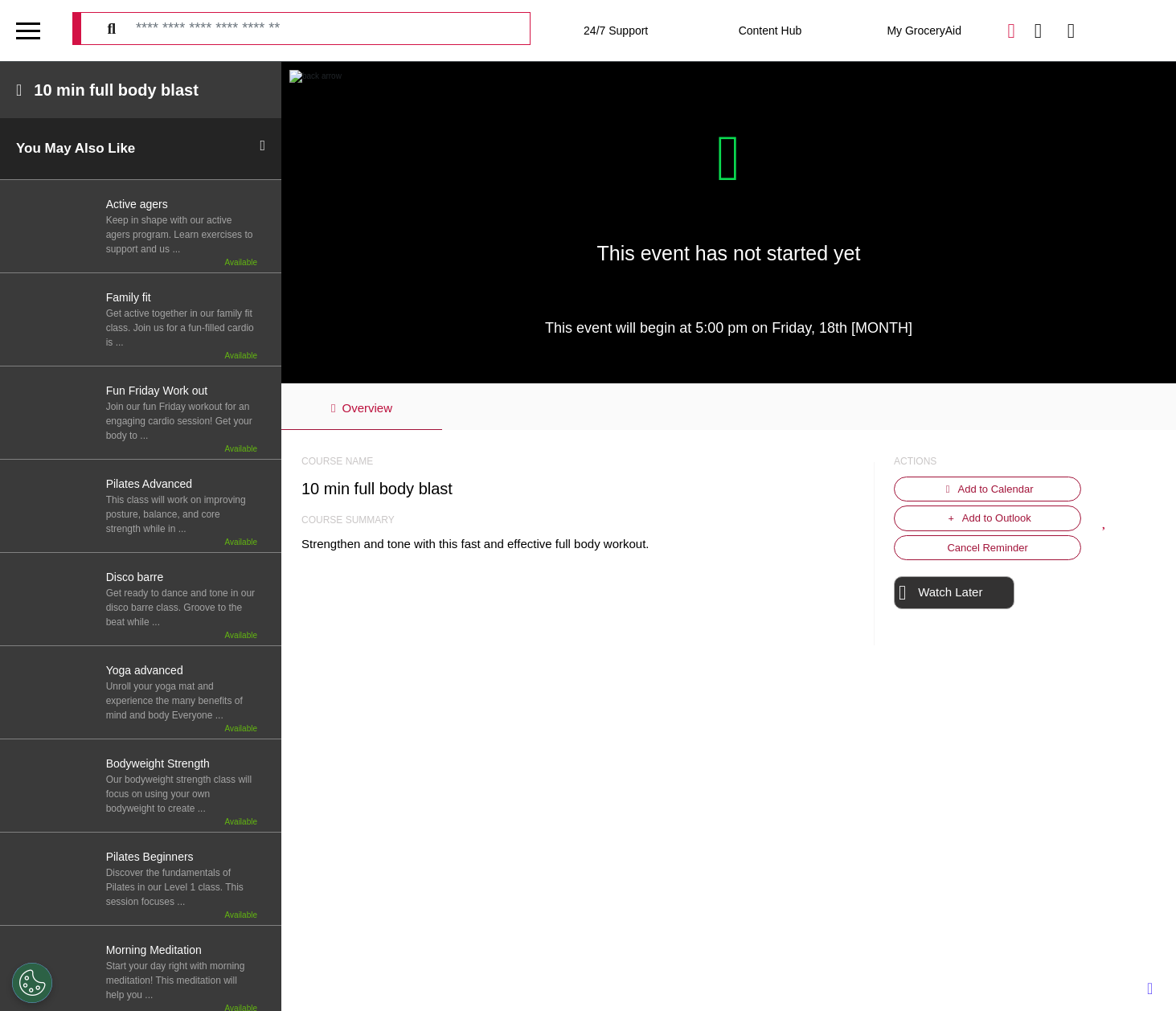 click at bounding box center [1011, 31] 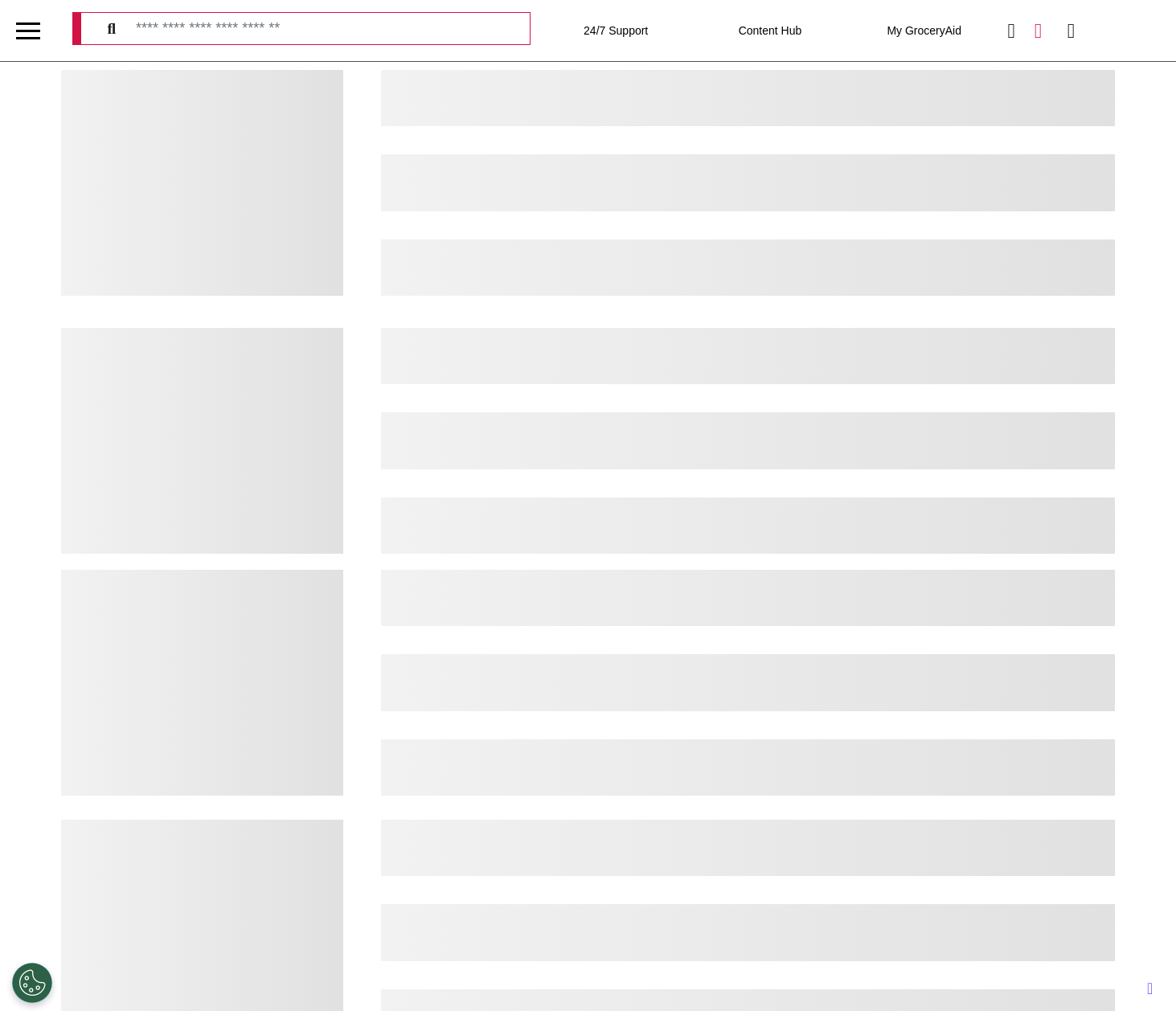 click at bounding box center [1038, 31] 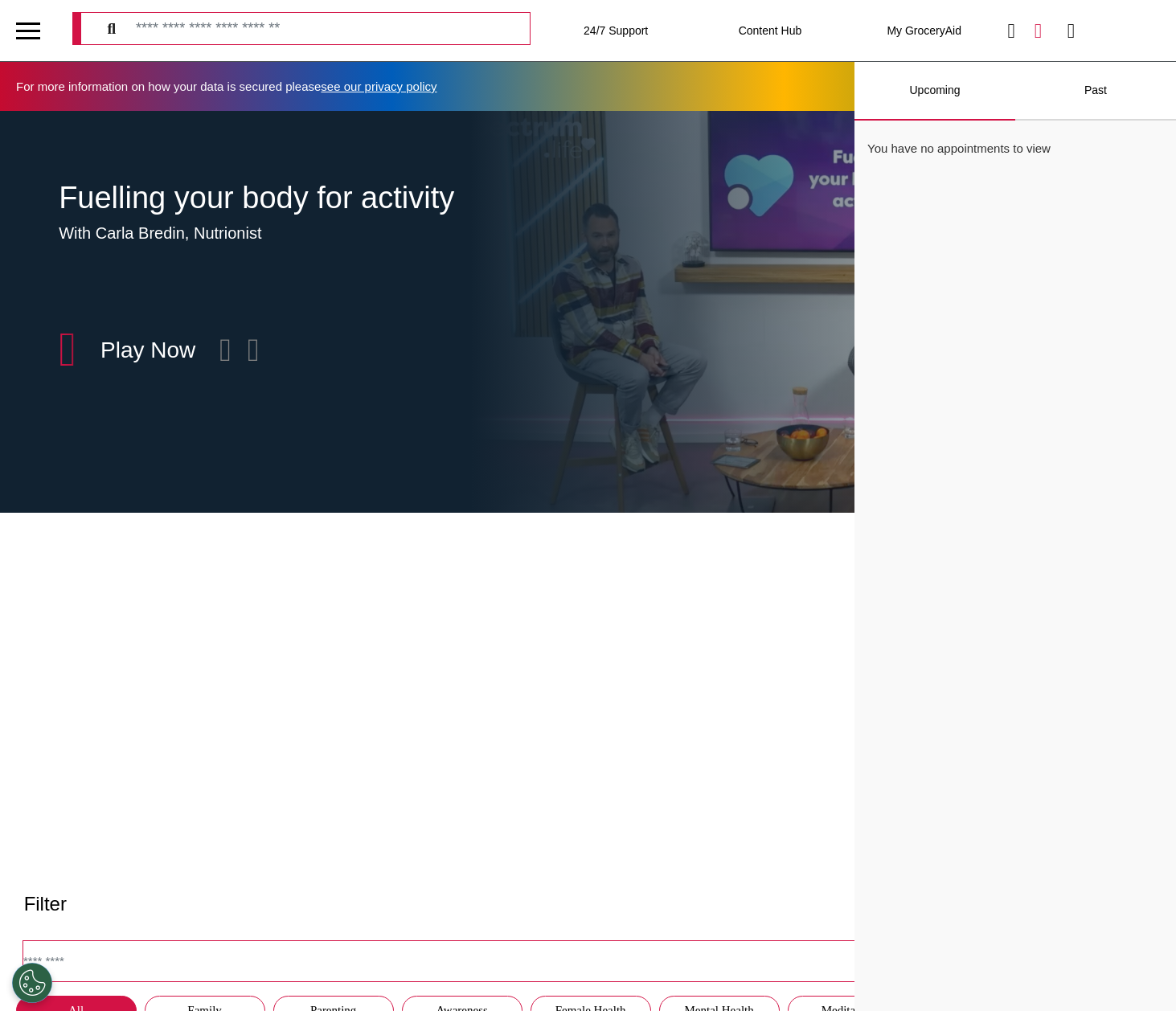scroll, scrollTop: 0, scrollLeft: 587, axis: horizontal 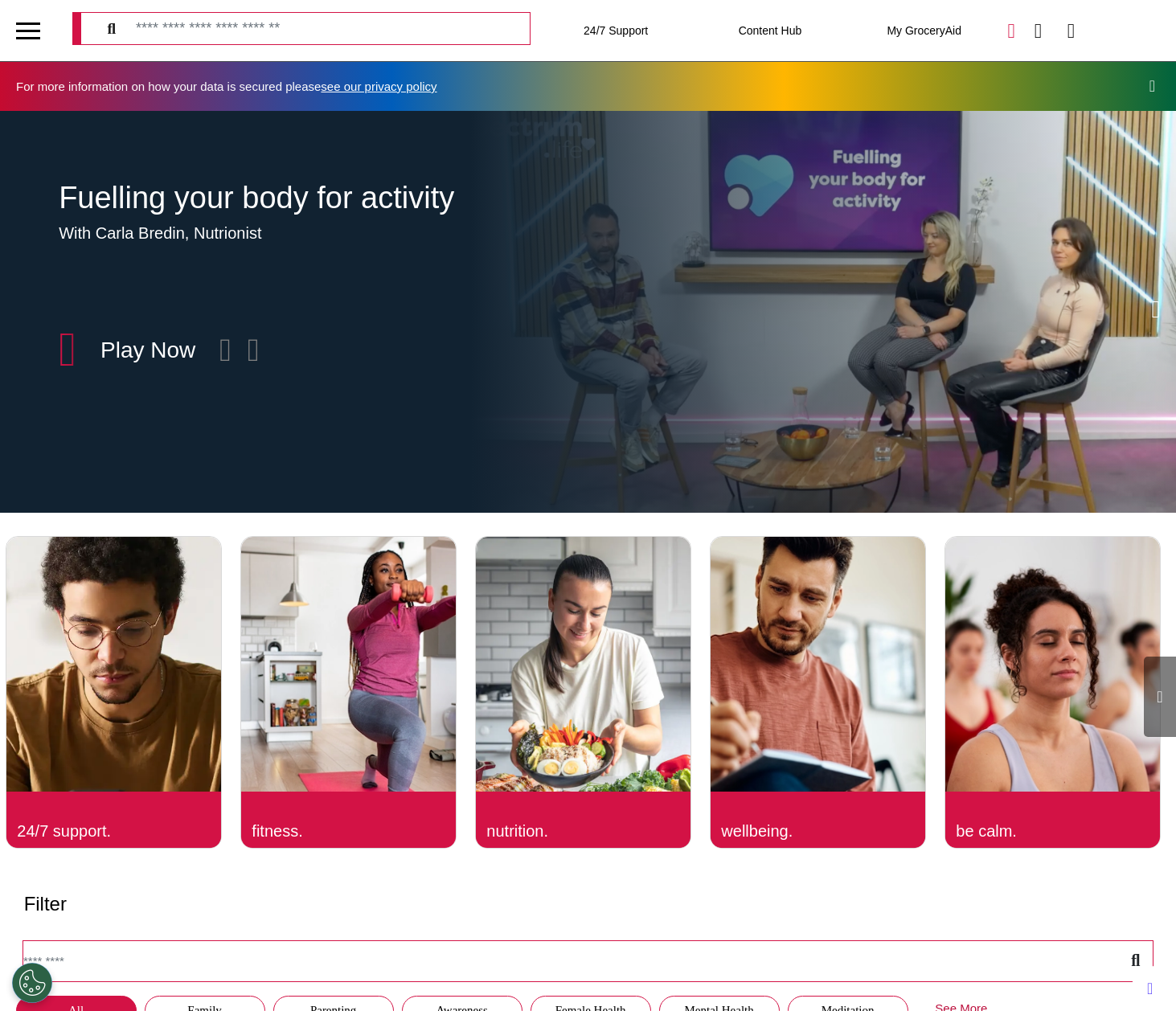 click at bounding box center [1011, 31] 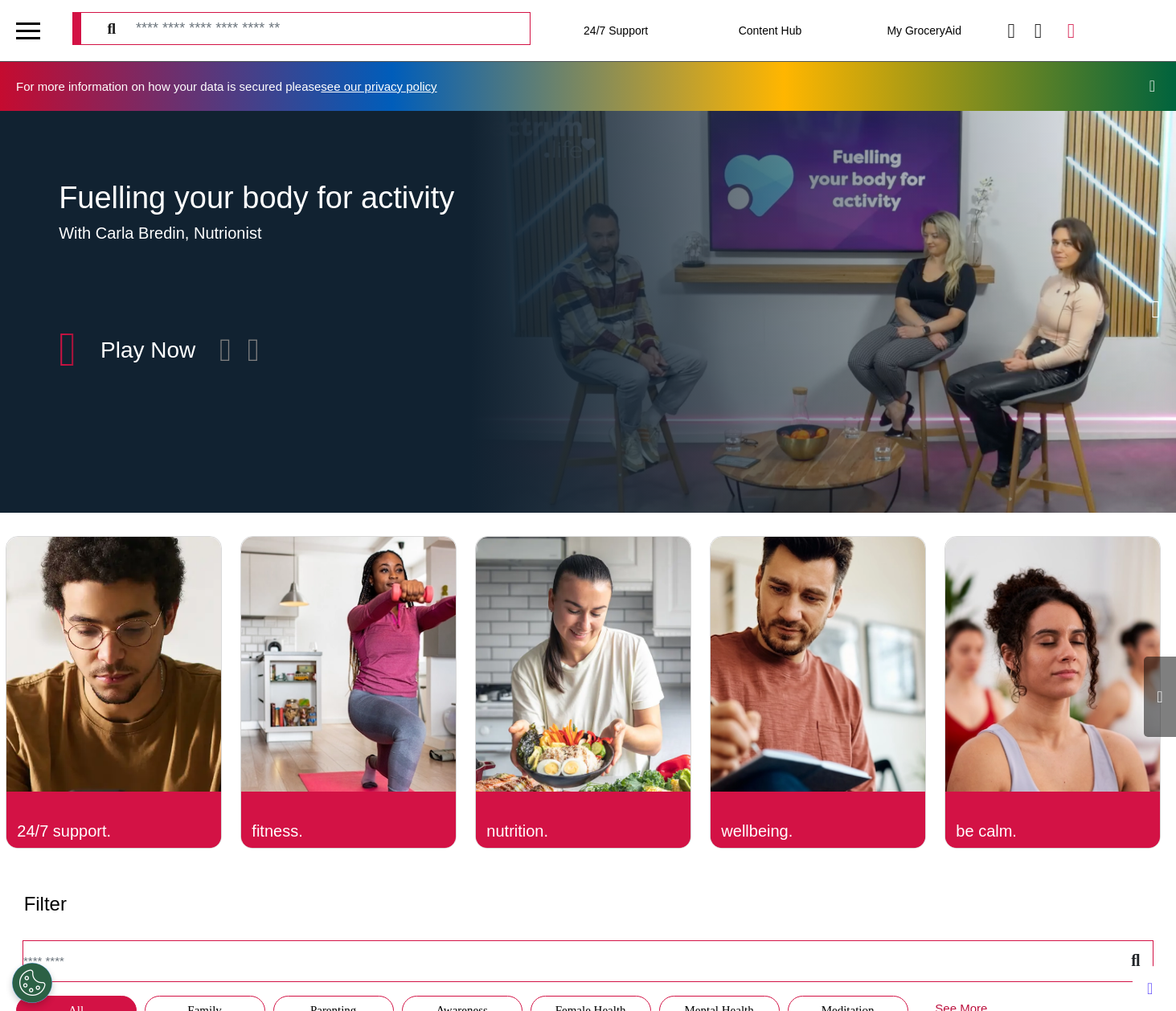 click at bounding box center (1071, 31) 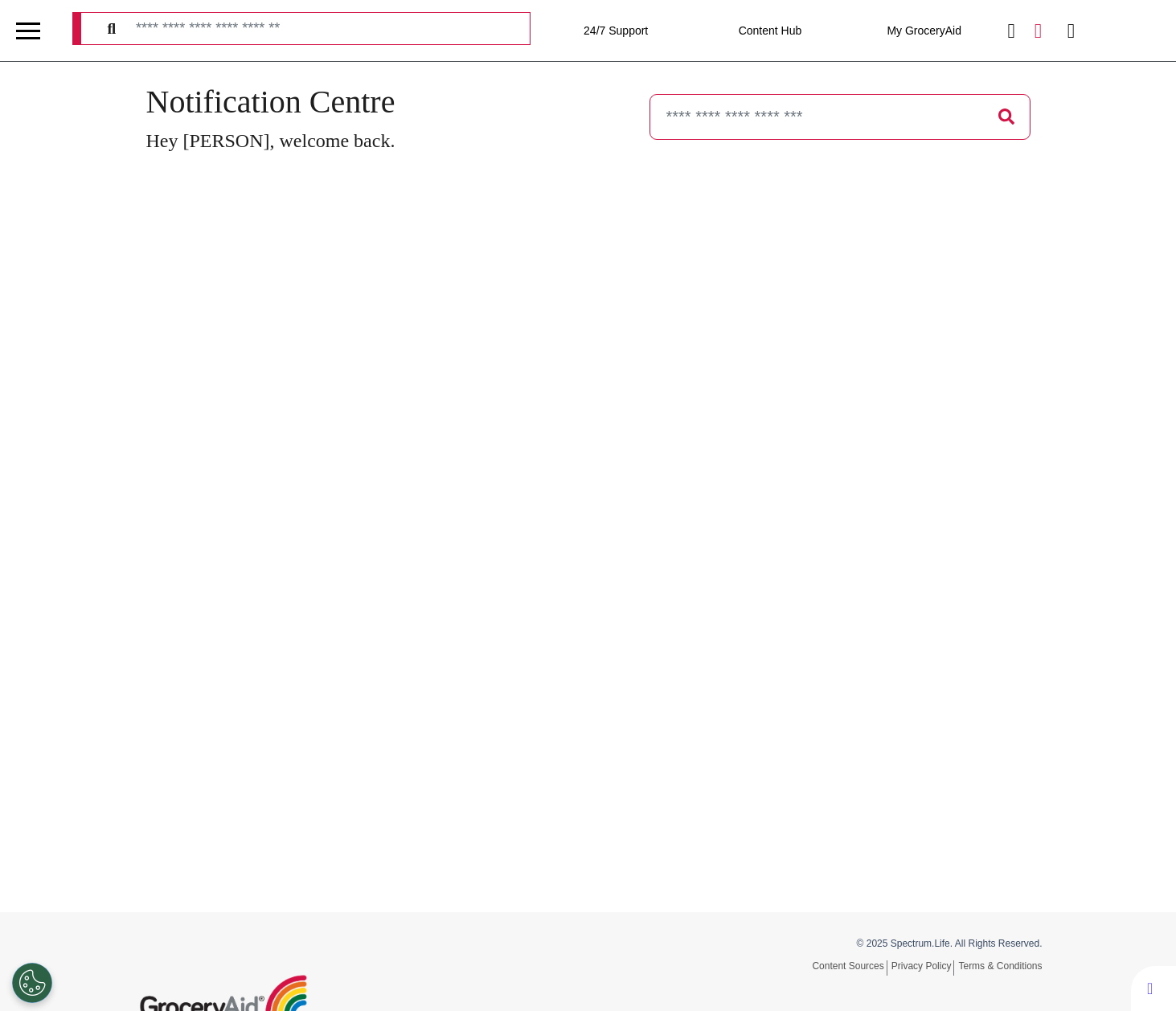 click at bounding box center [1038, 31] 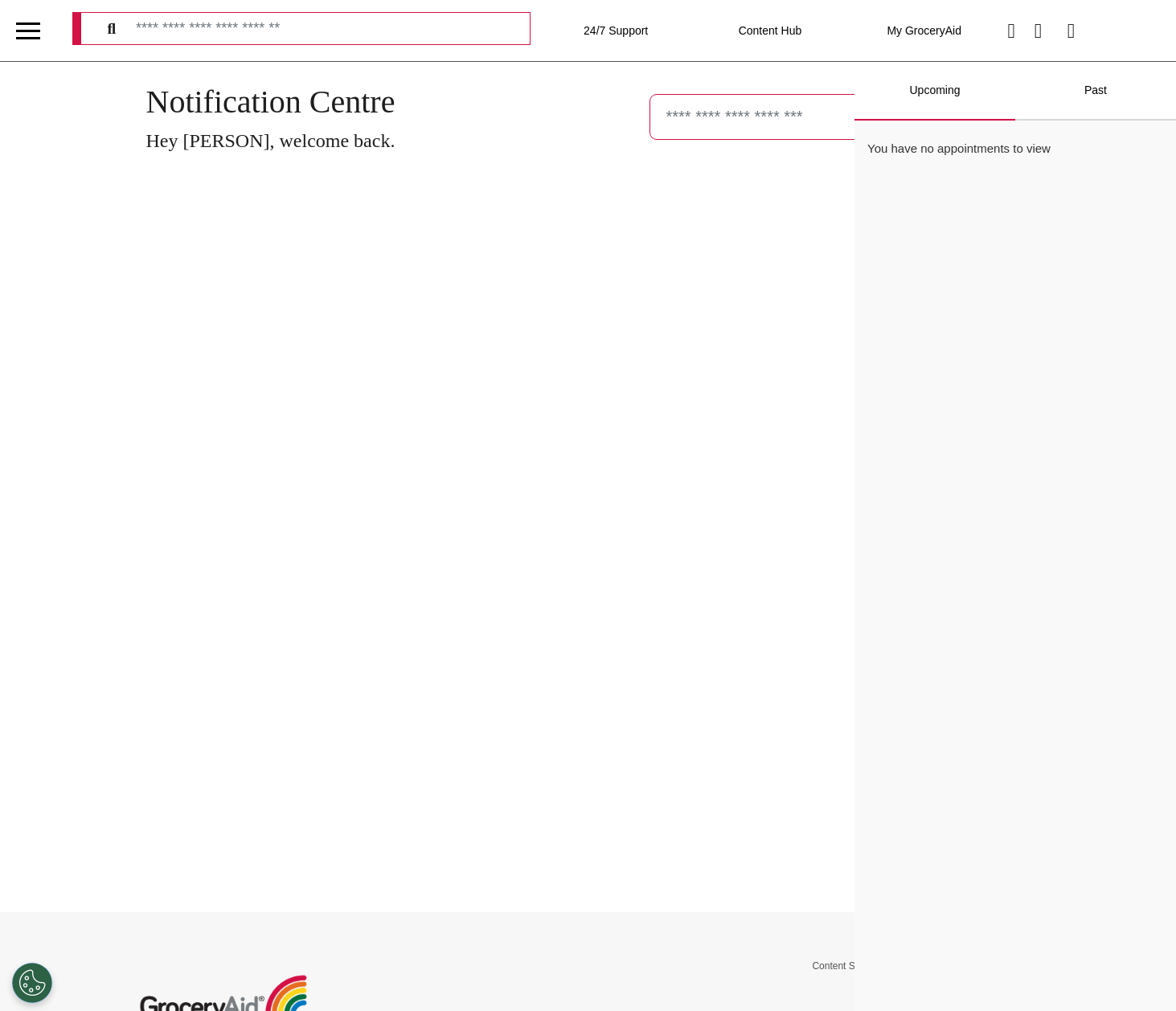 click on "Past" at bounding box center [1096, 91] 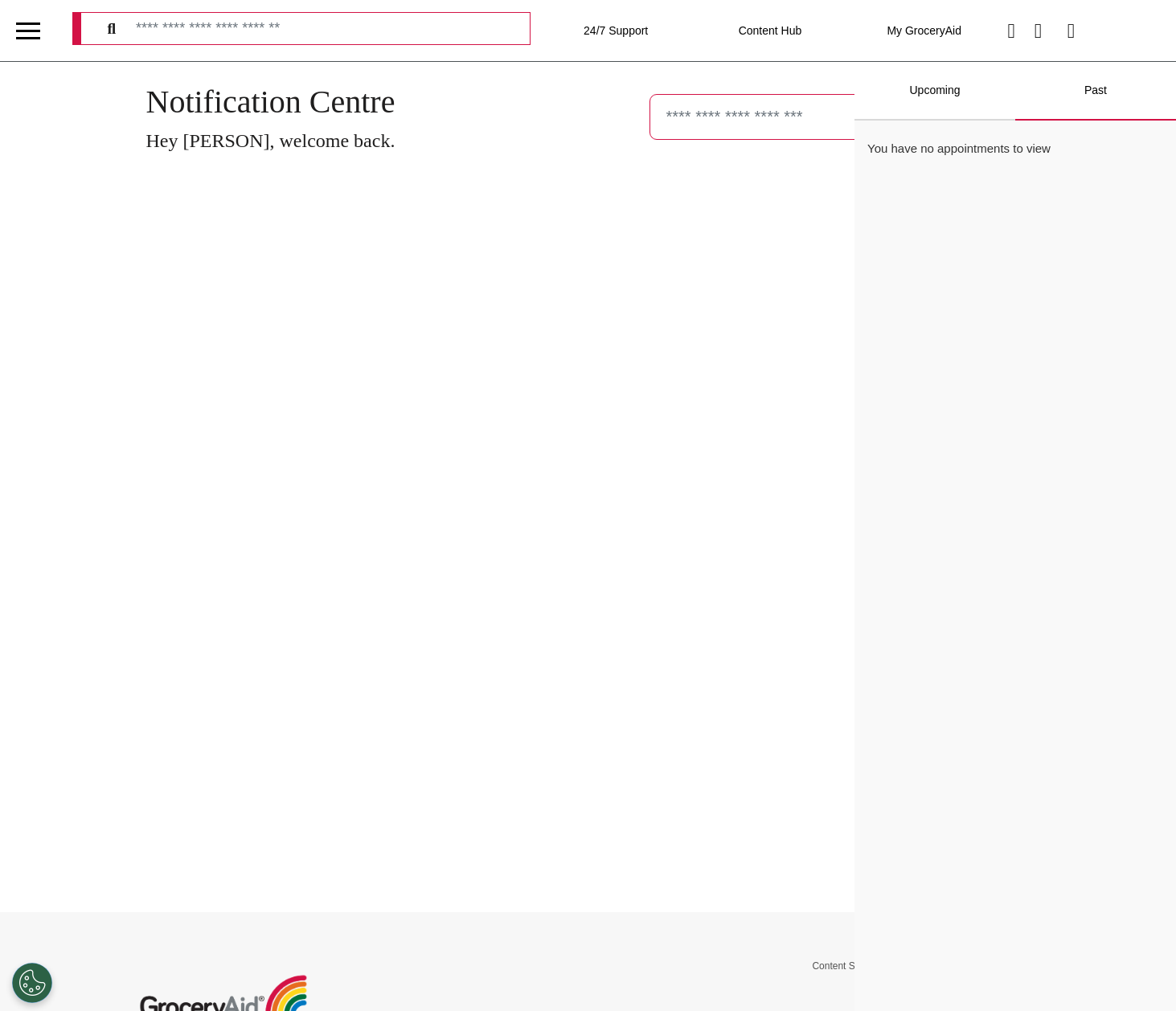 click on "Upcoming" at bounding box center [935, 91] 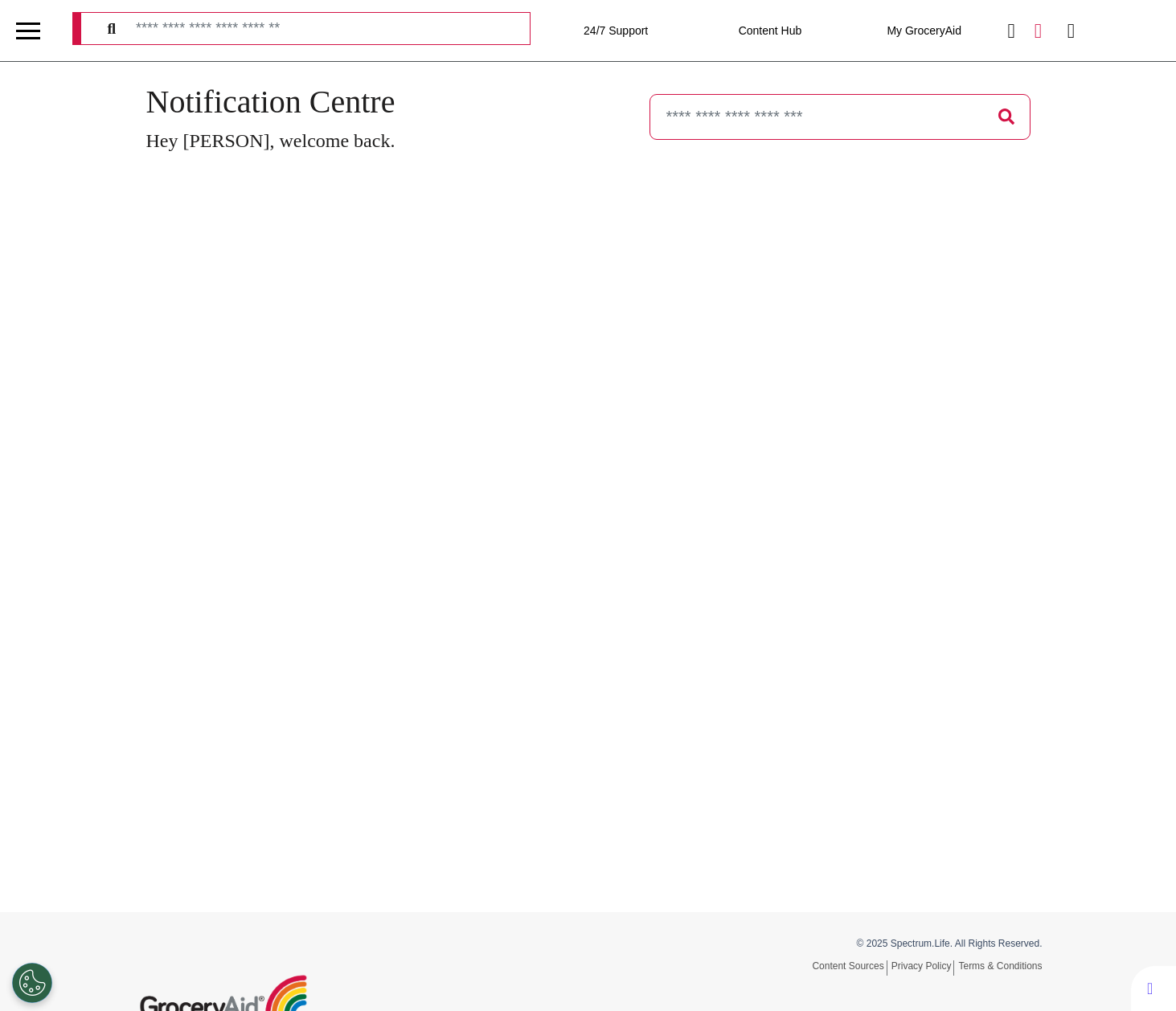 click at bounding box center [1038, 31] 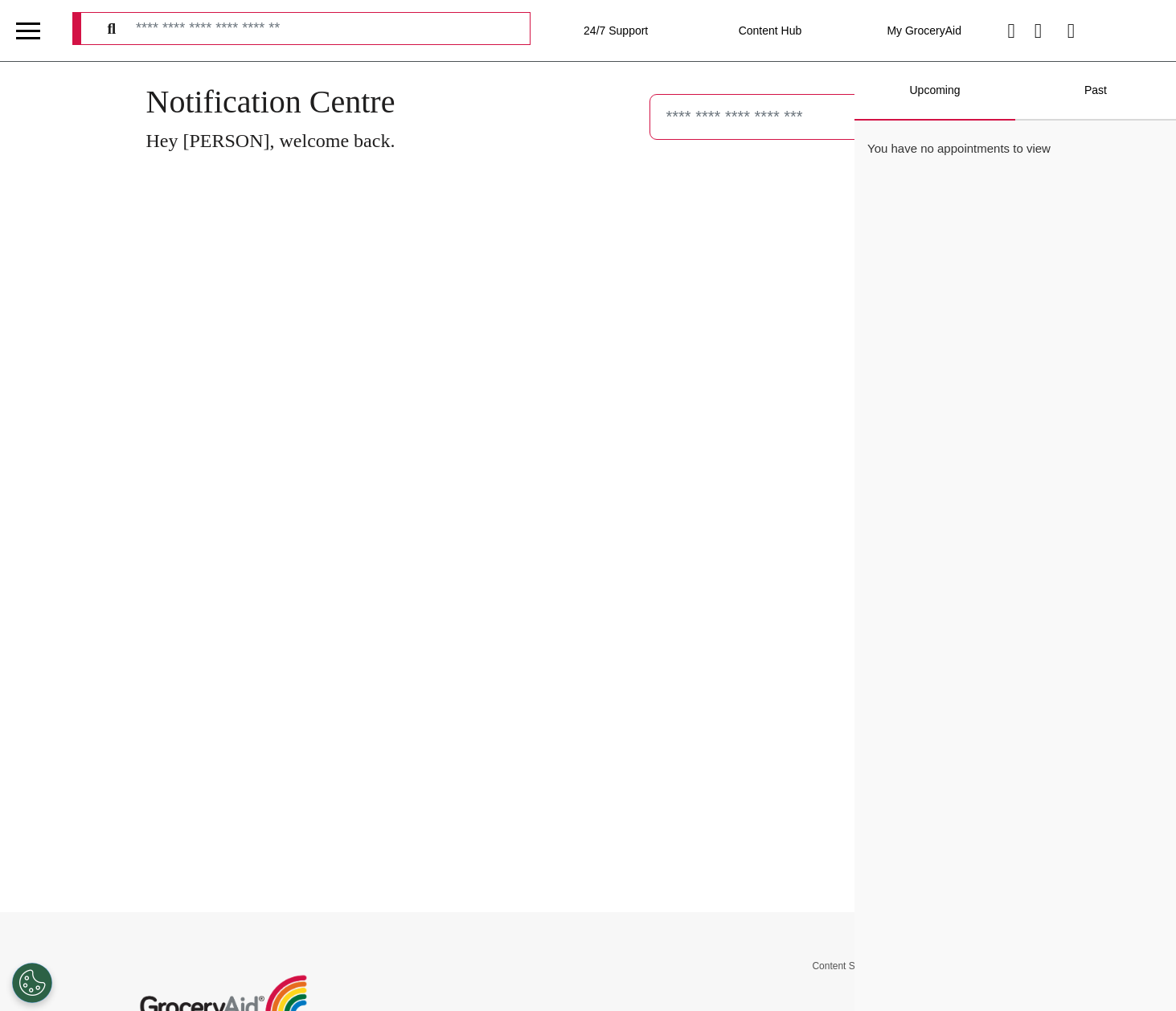 click on "Past" at bounding box center (1096, 91) 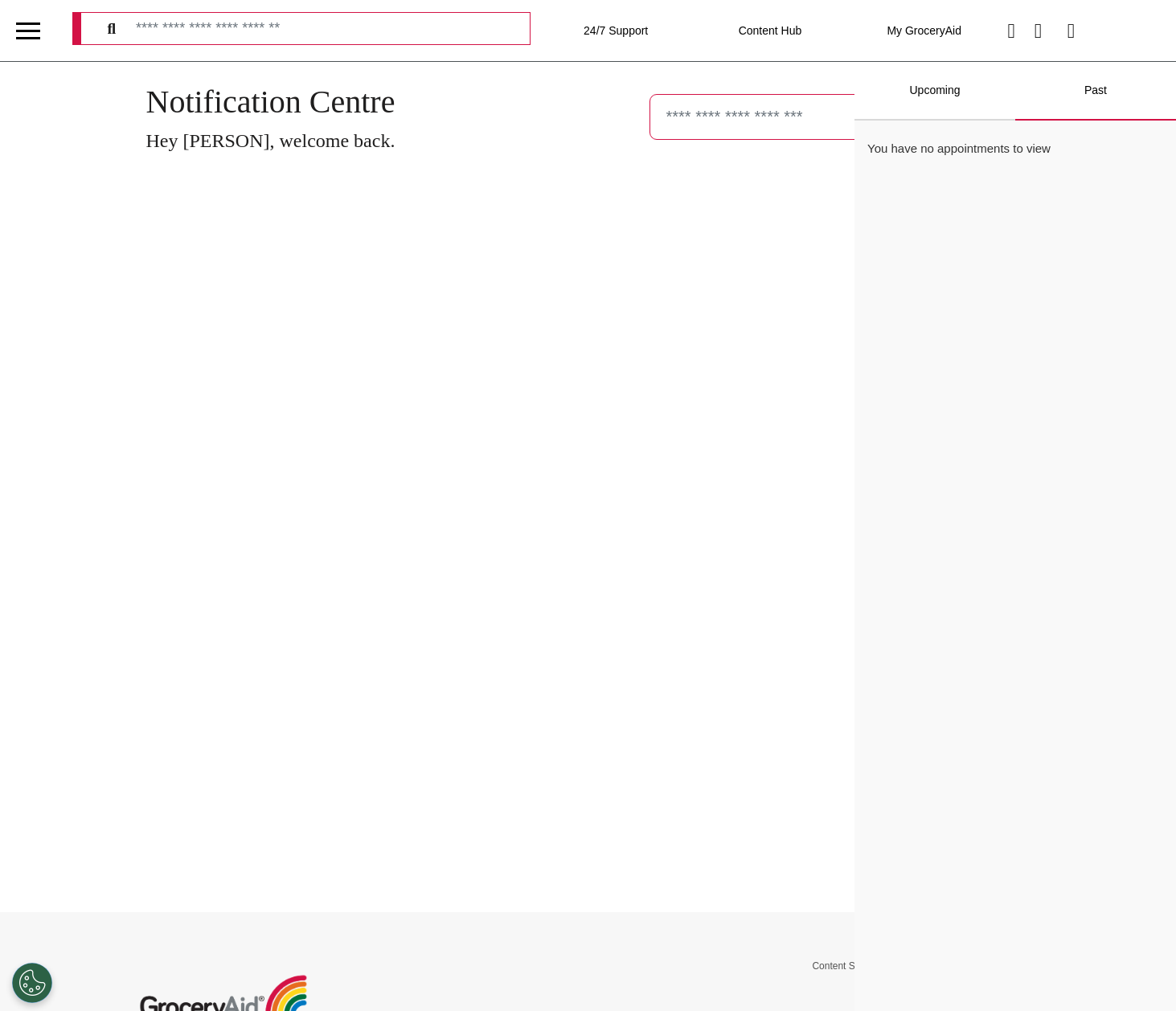 click on "Upcoming" at bounding box center [935, 91] 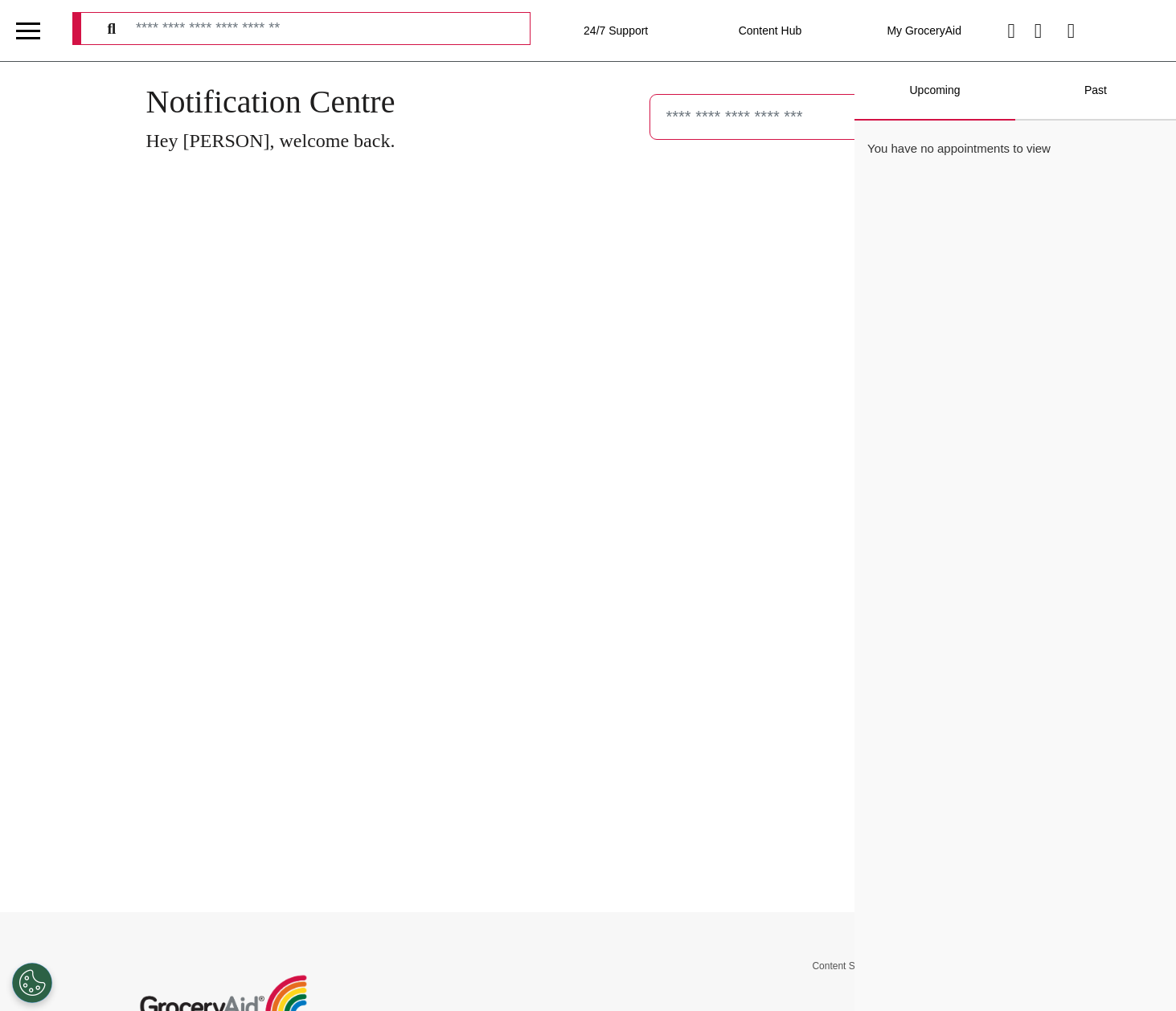 click on "Notification Centre  Hey Lee, welcome back." at bounding box center (588, 487) 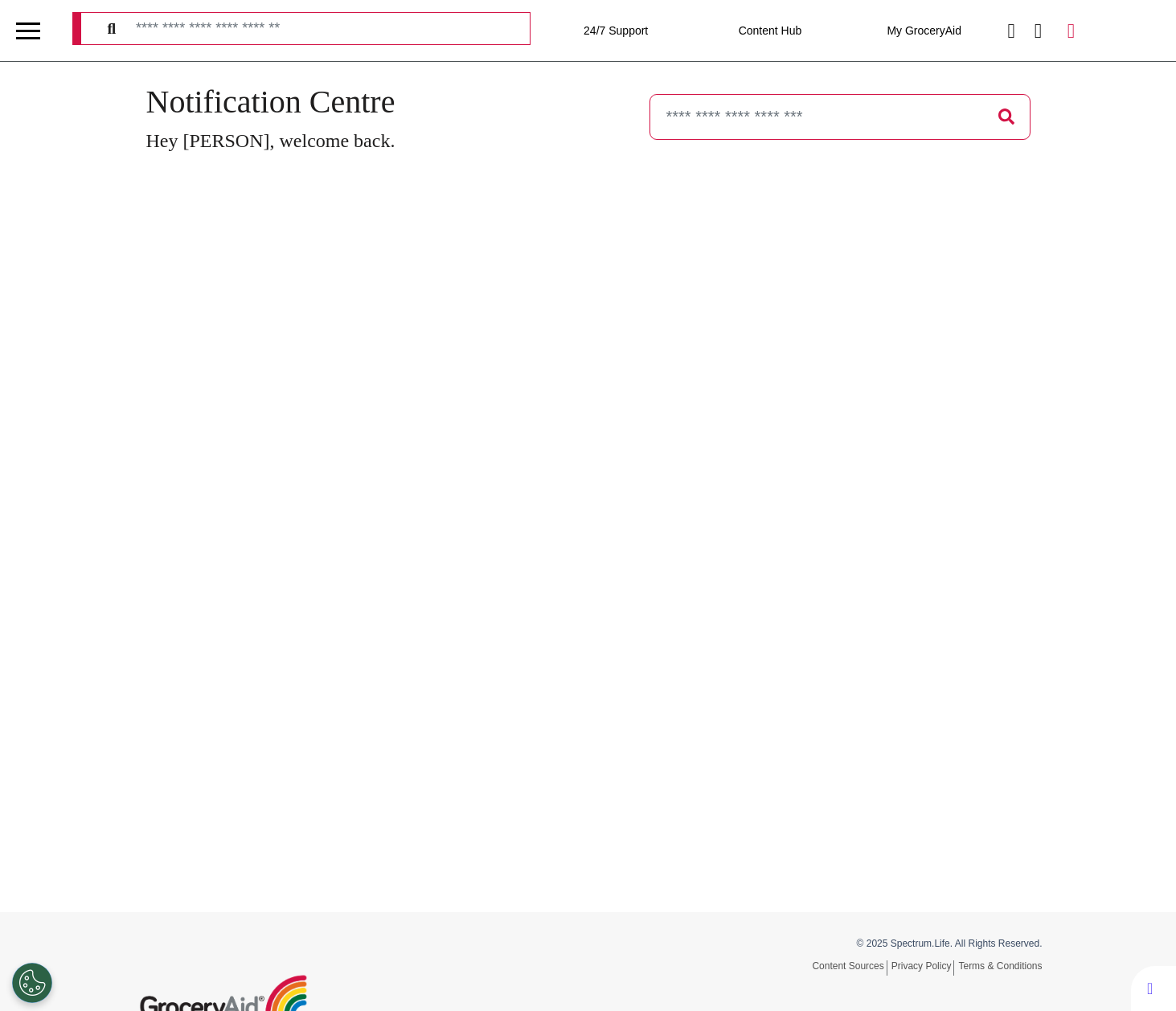 click at bounding box center [1038, 31] 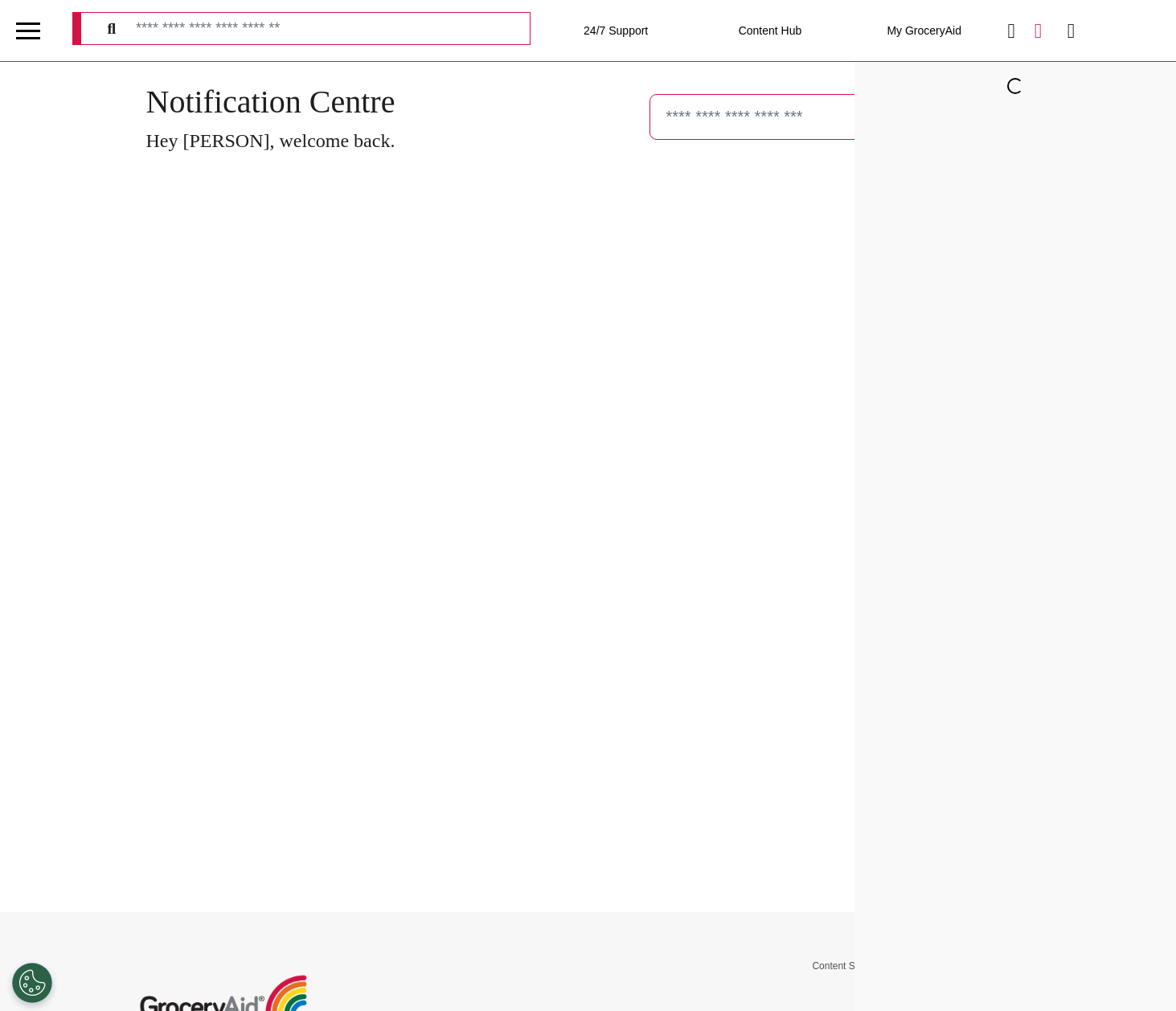 click at bounding box center (1038, 31) 